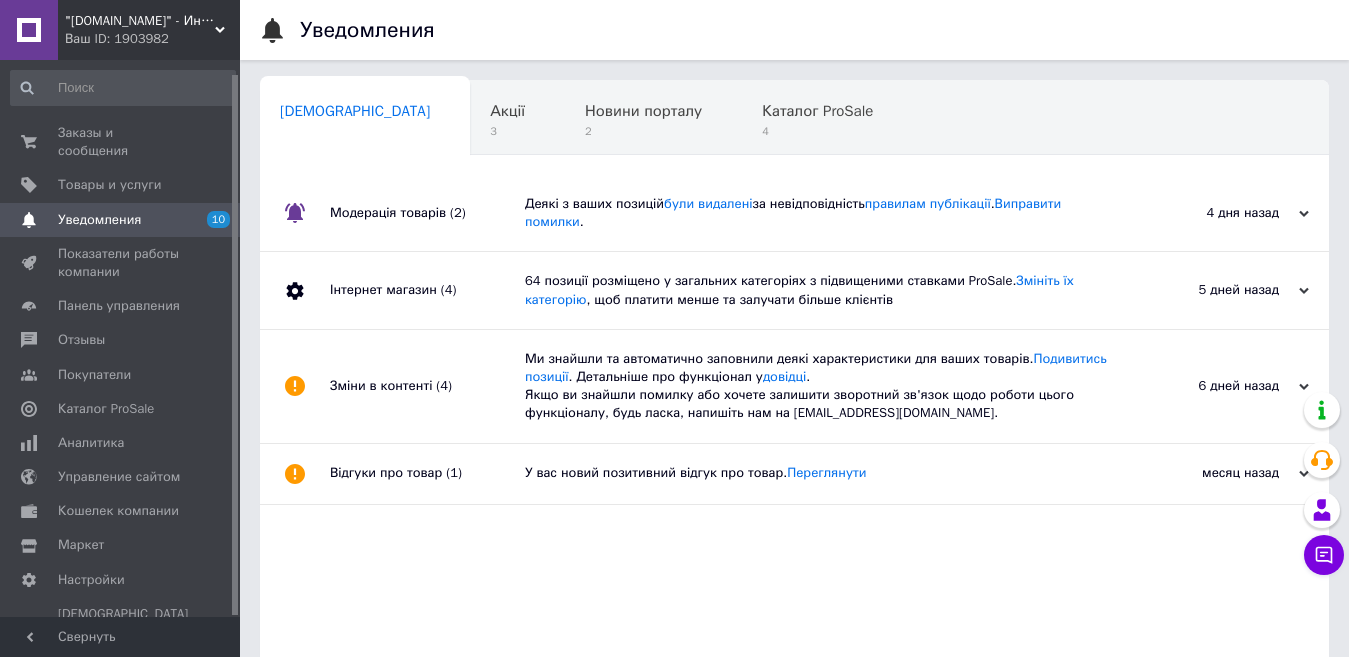 scroll, scrollTop: 0, scrollLeft: 0, axis: both 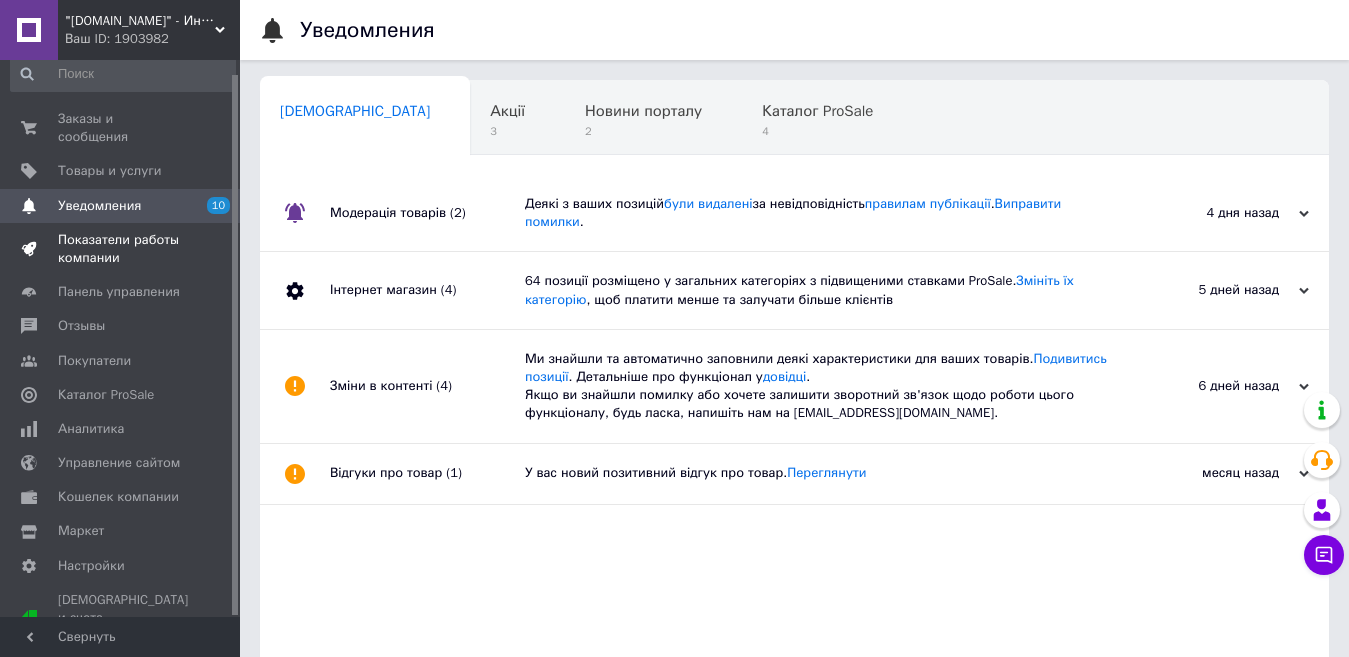 click on "Показатели работы компании" at bounding box center [121, 249] 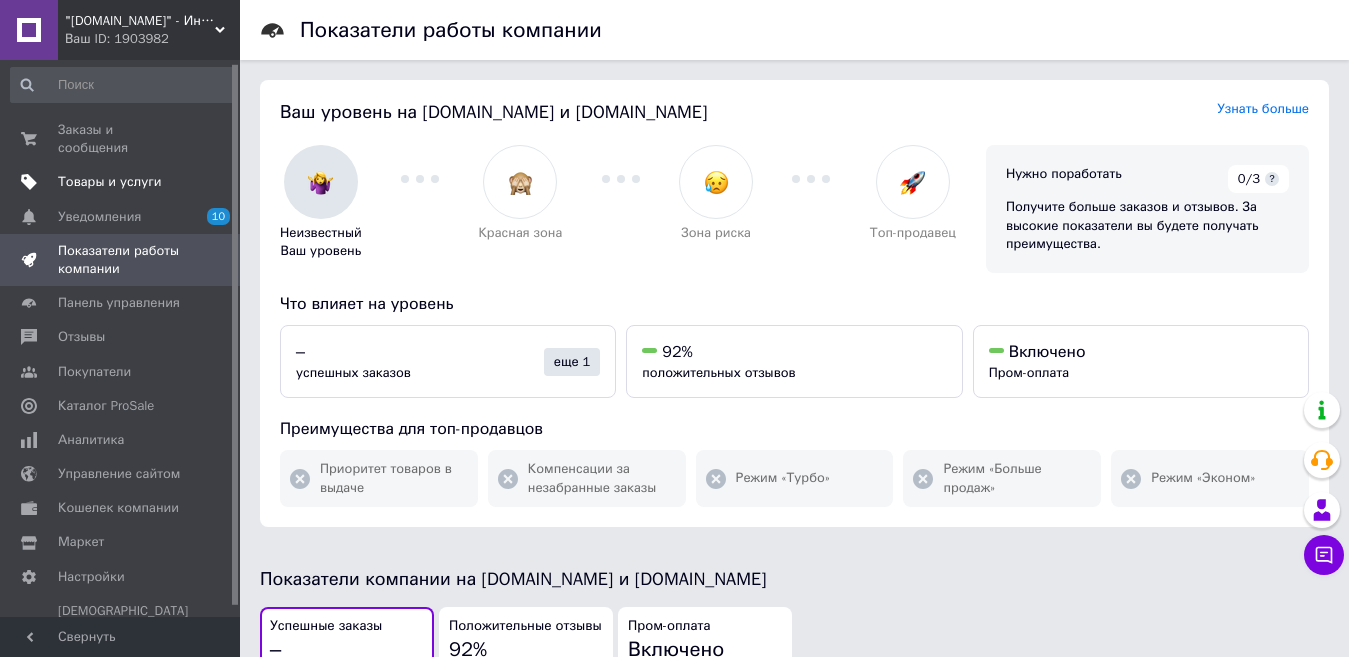 scroll, scrollTop: 0, scrollLeft: 0, axis: both 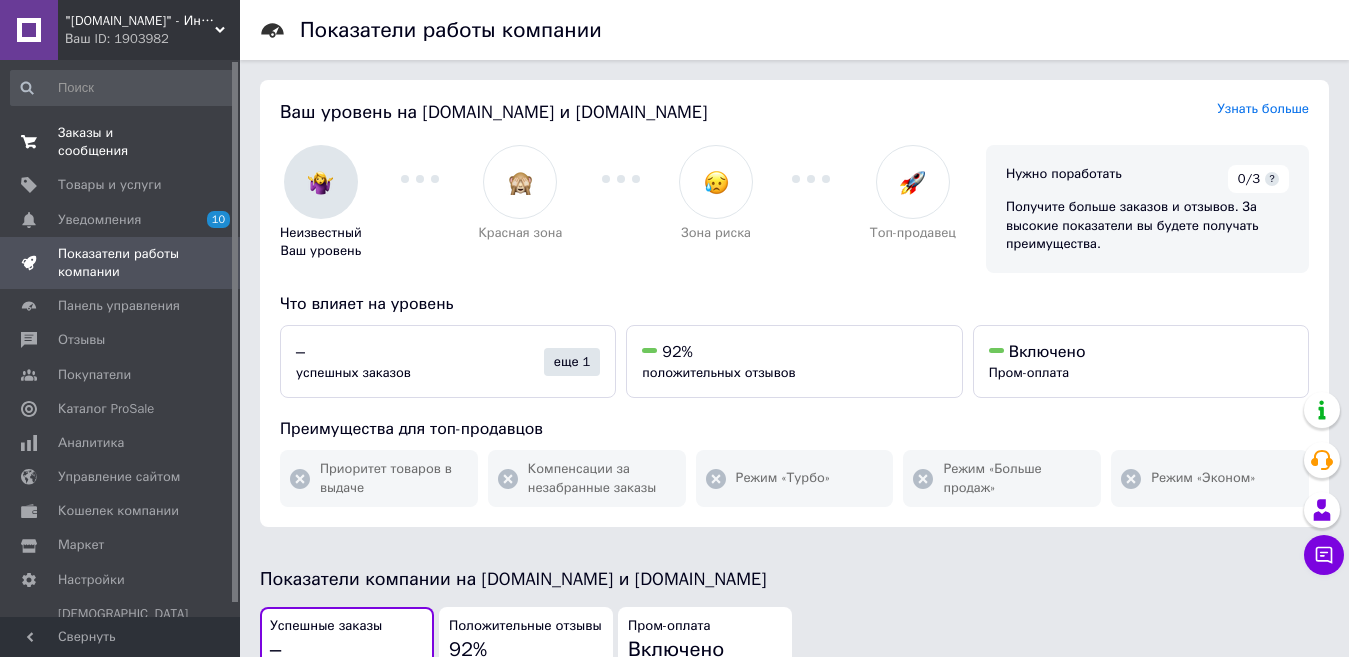 click on "Заказы и сообщения" at bounding box center (121, 142) 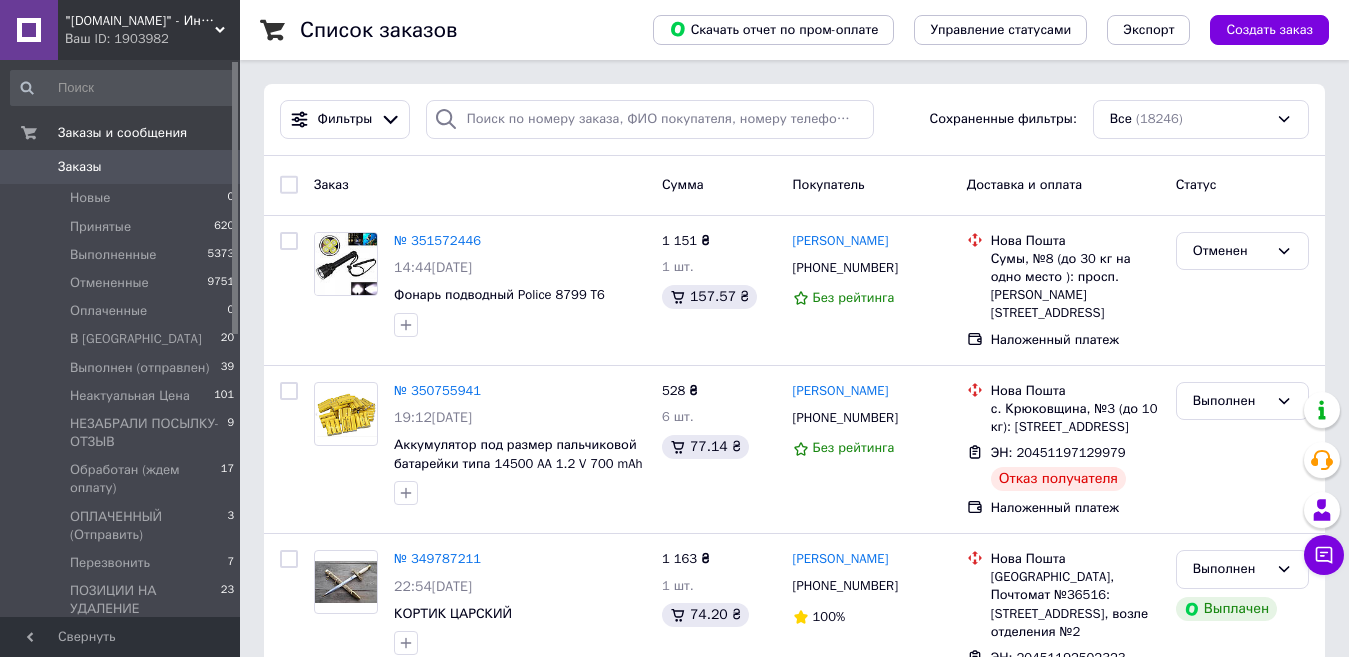 click on ""KOLPORT.COM" - Интернет-магазин полезных и качественных товаров!" at bounding box center [140, 21] 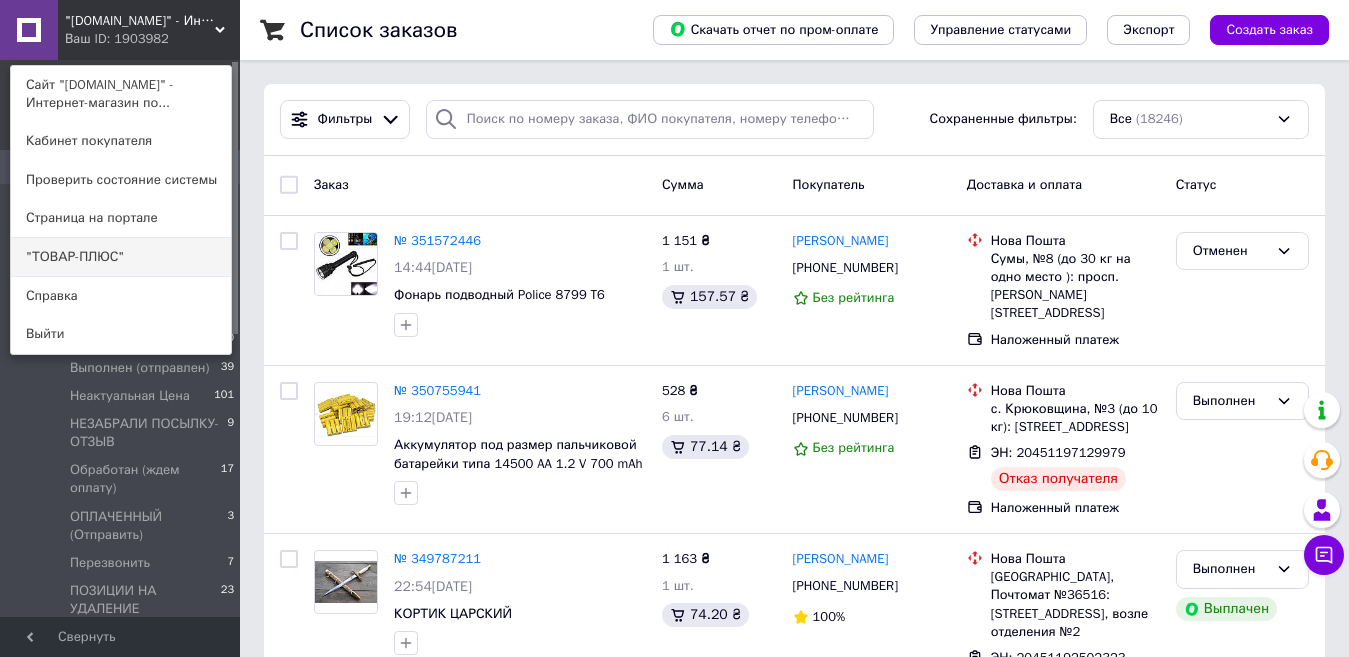 click on ""ТОВАР-ПЛЮС"" at bounding box center [121, 257] 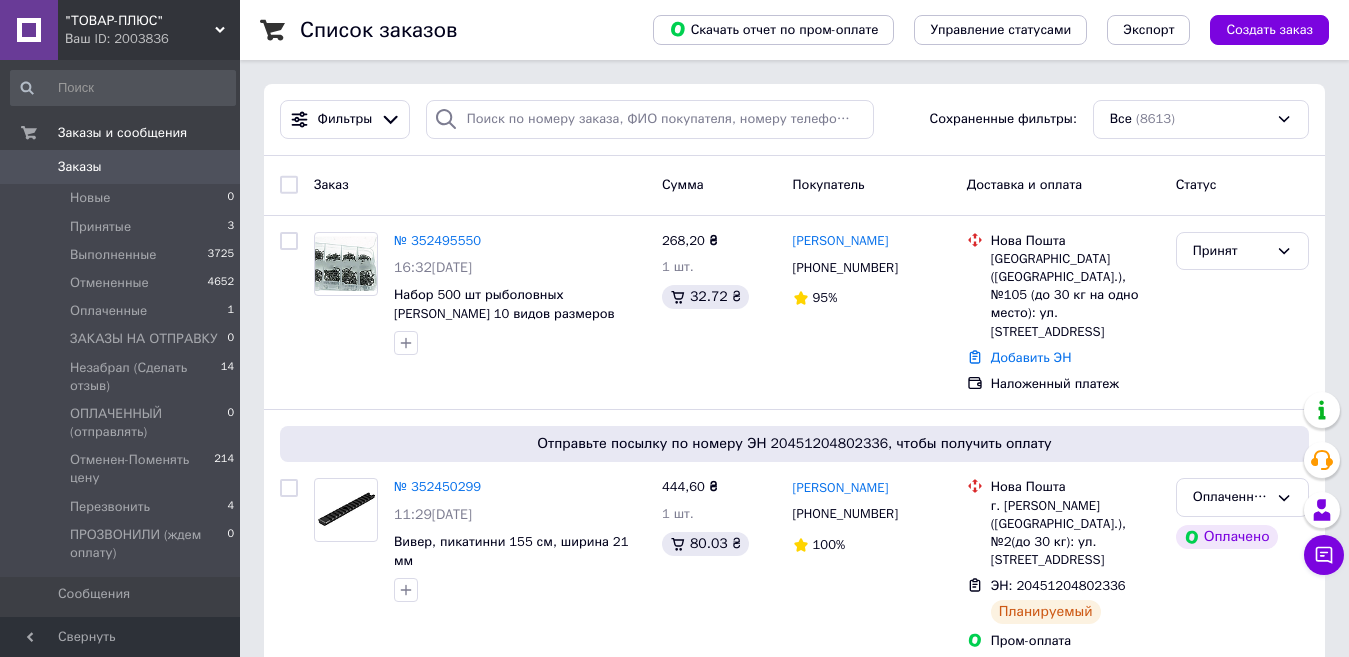 scroll, scrollTop: 0, scrollLeft: 0, axis: both 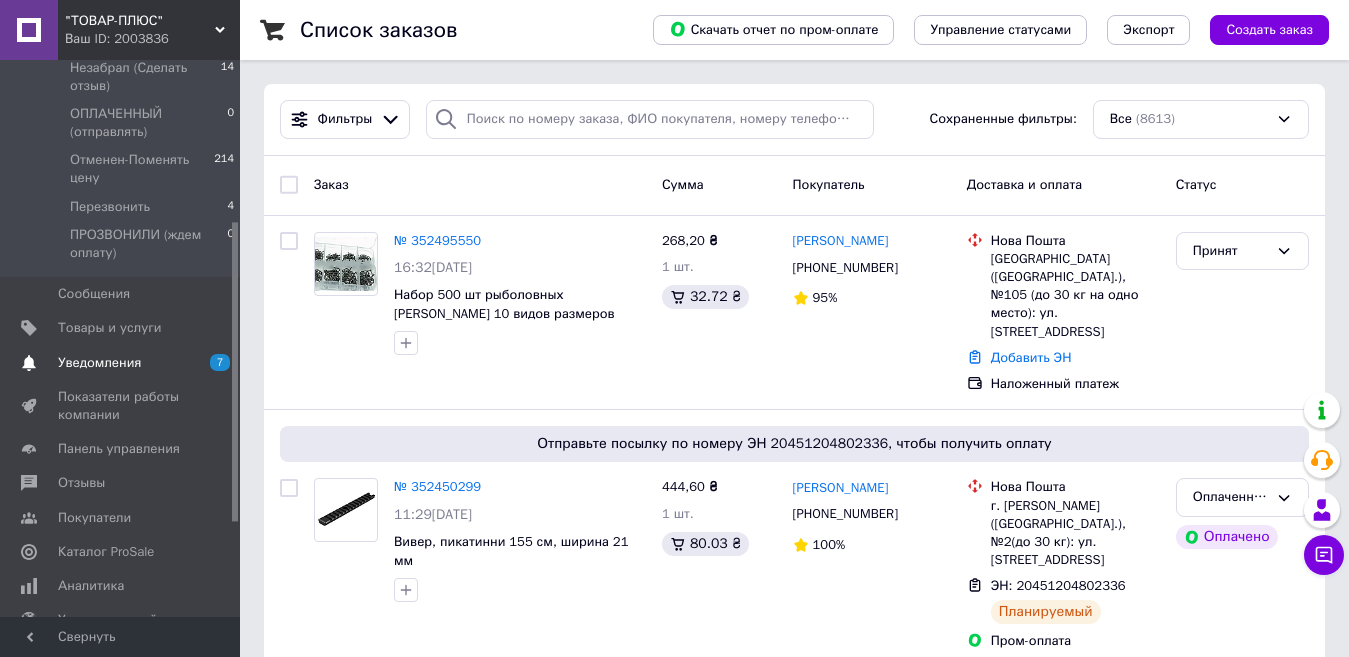 click on "Уведомления" at bounding box center [99, 363] 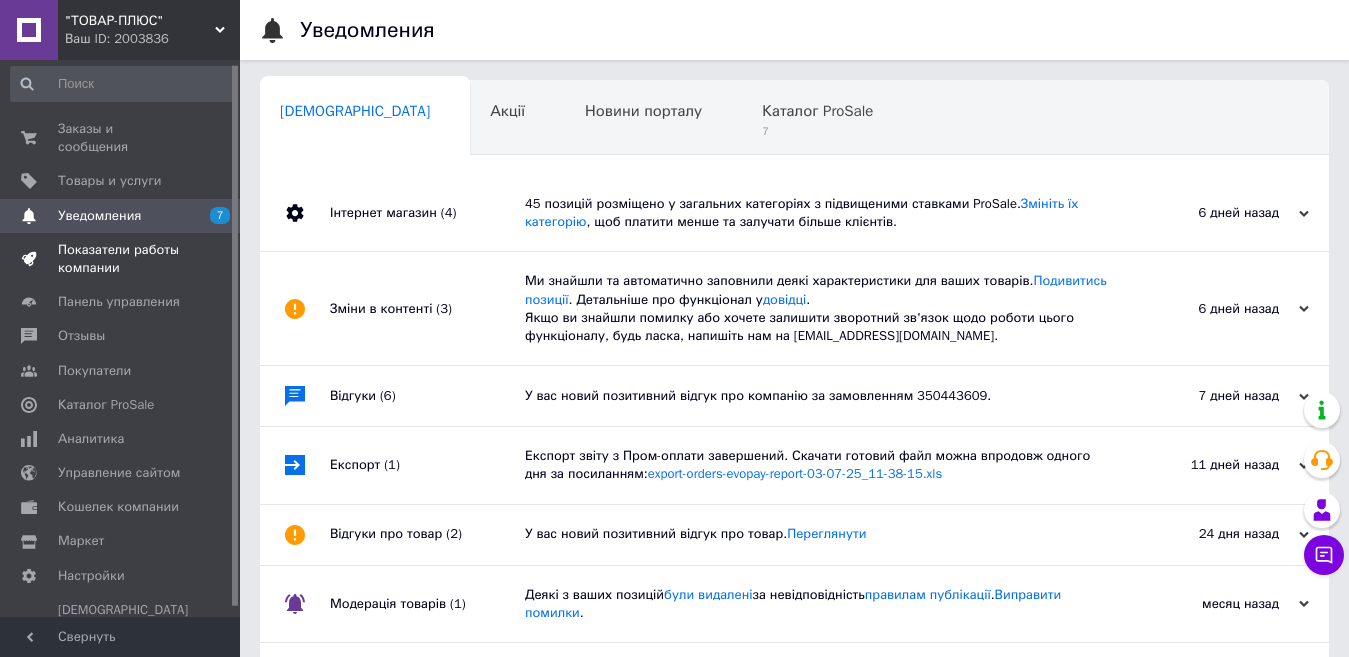 scroll, scrollTop: 0, scrollLeft: 0, axis: both 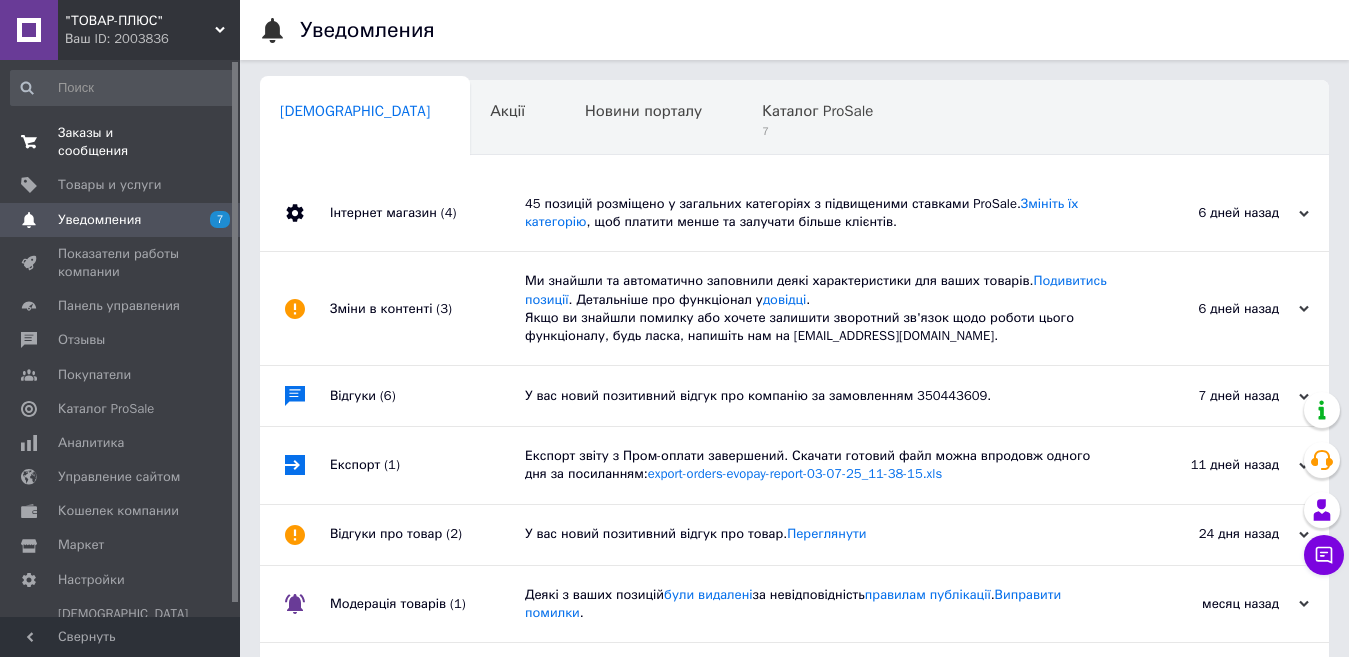 click on "Заказы и сообщения 0 0" at bounding box center (123, 142) 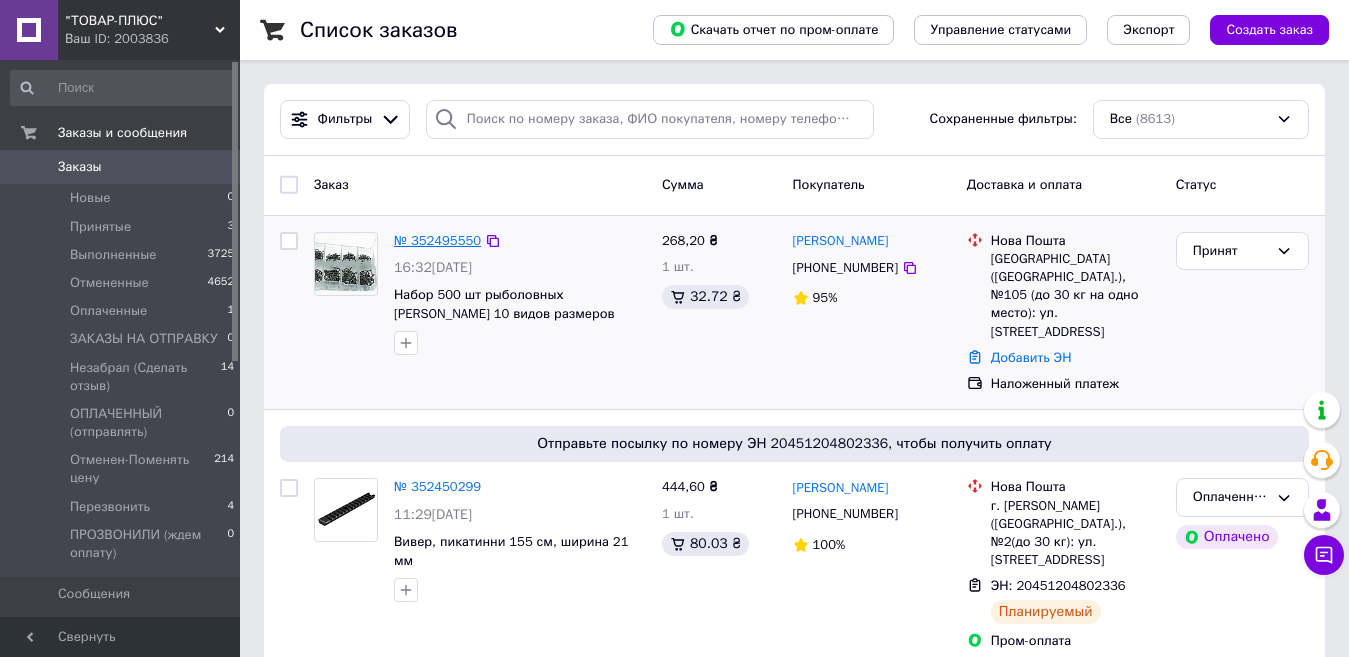 click on "№ 352495550" at bounding box center [437, 240] 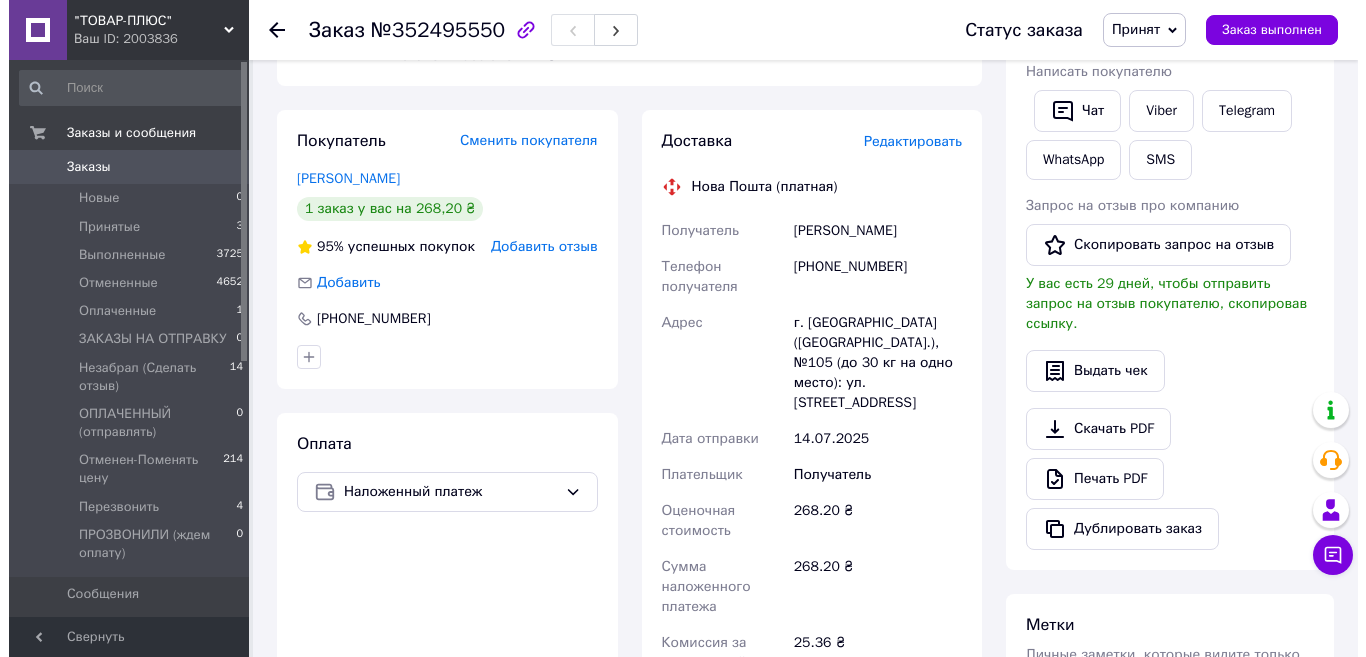 scroll, scrollTop: 300, scrollLeft: 0, axis: vertical 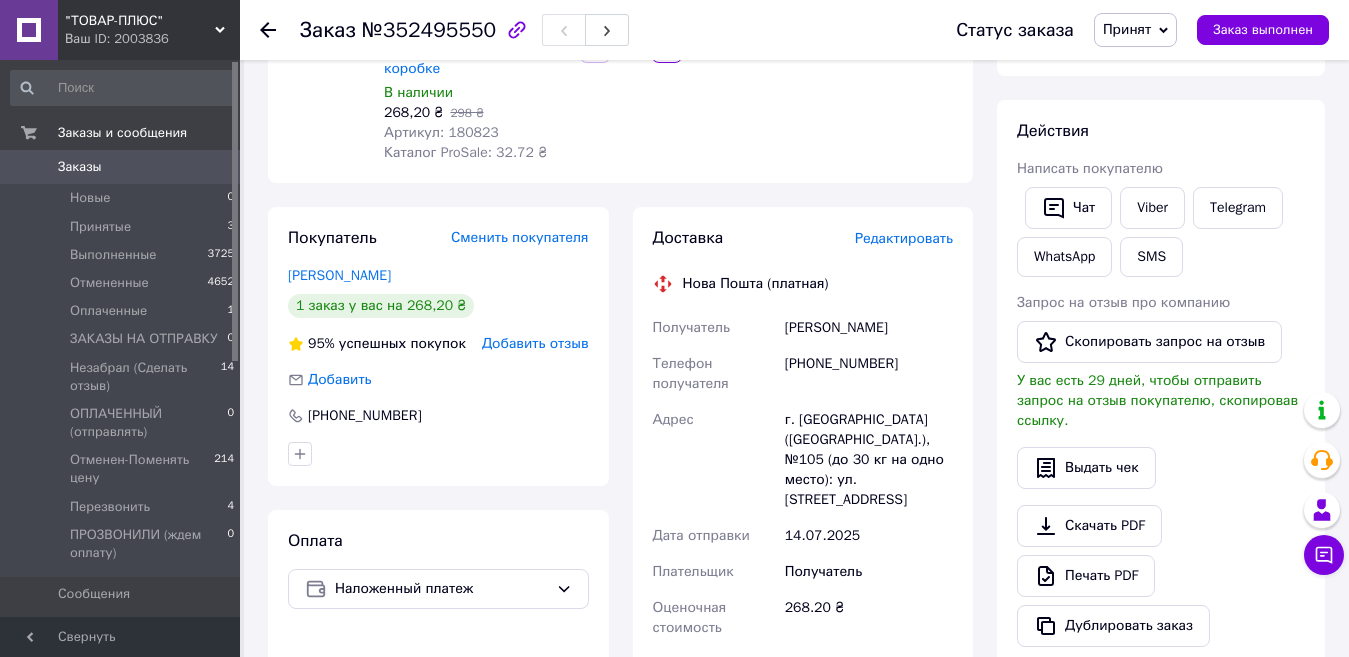 click on "Редактировать" at bounding box center (904, 238) 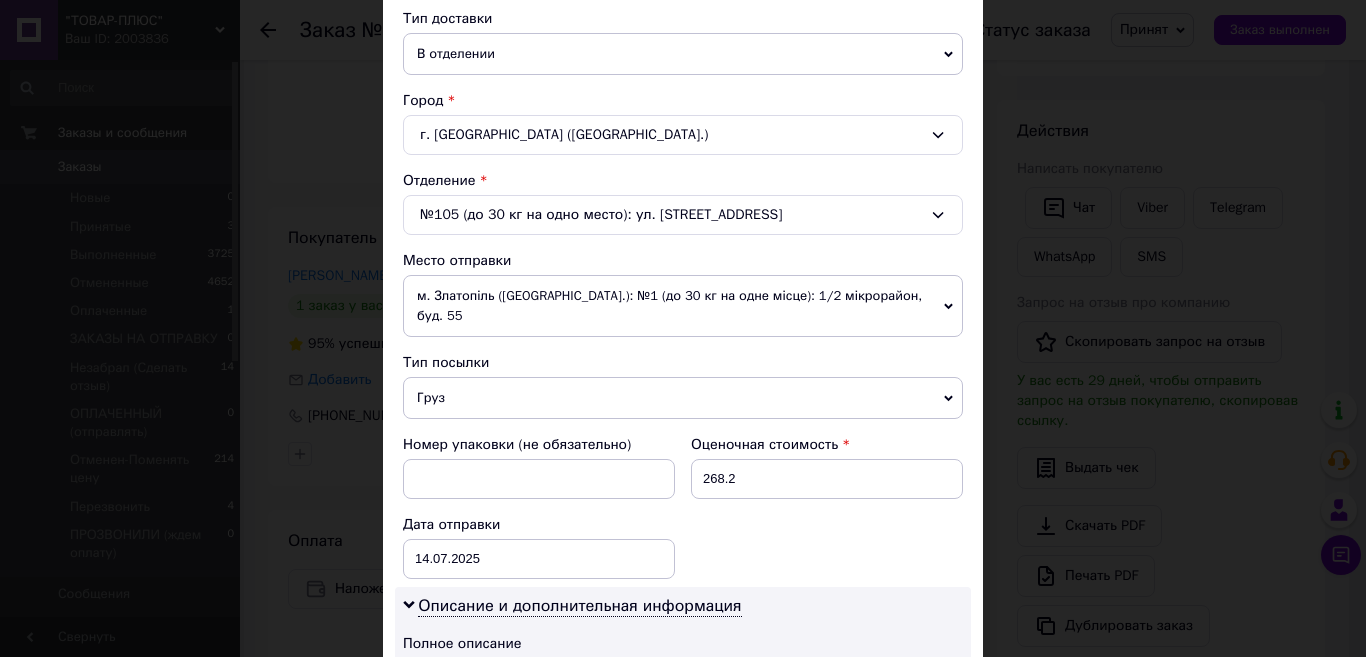 scroll, scrollTop: 500, scrollLeft: 0, axis: vertical 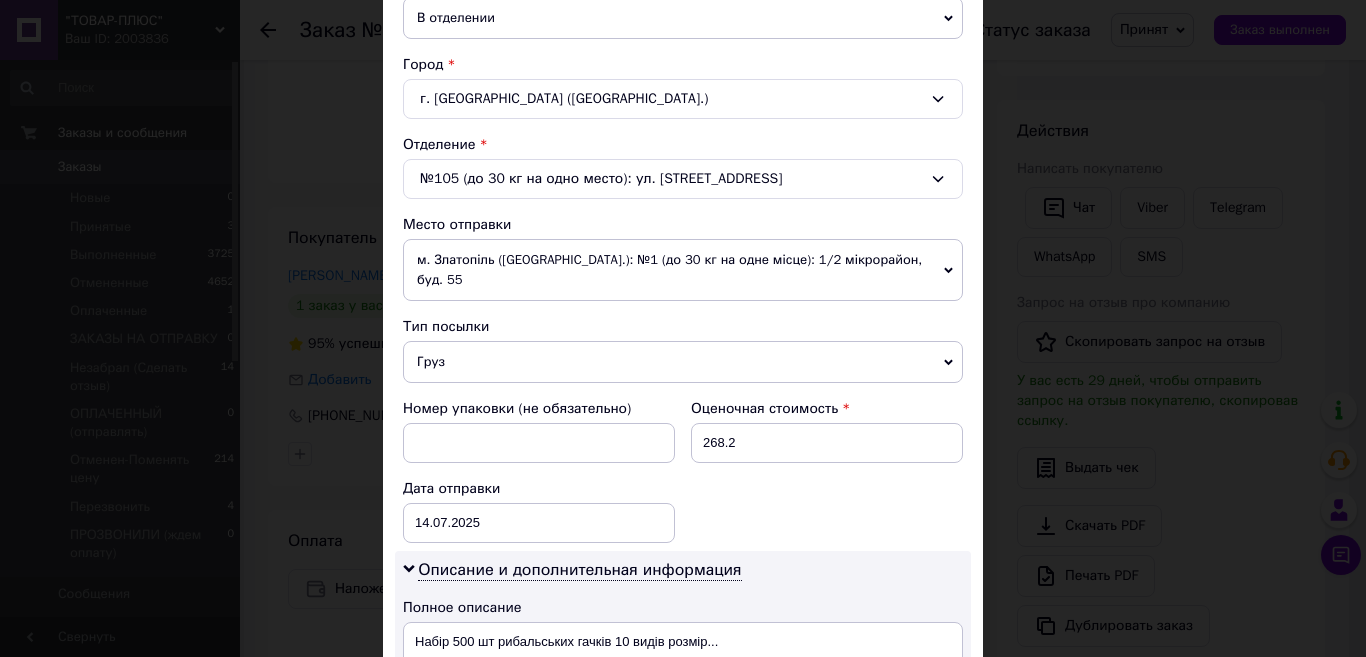 click on "Груз" at bounding box center [683, 362] 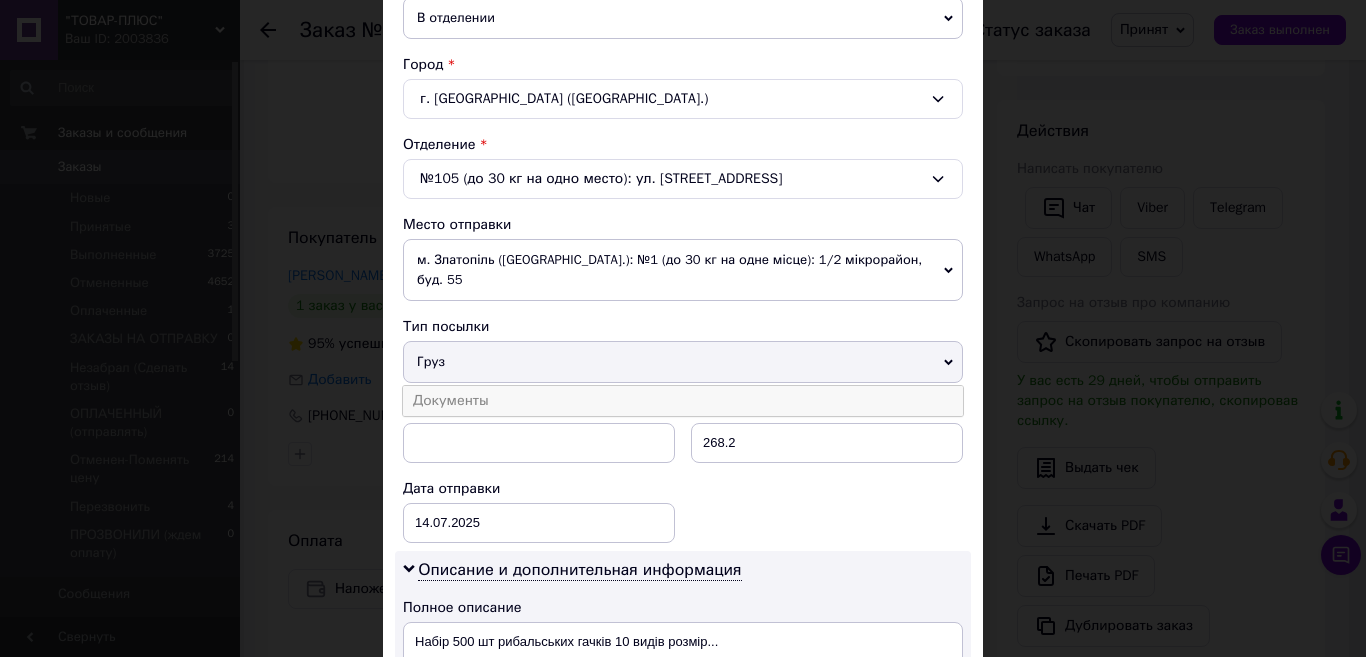 click on "Документы" at bounding box center [683, 401] 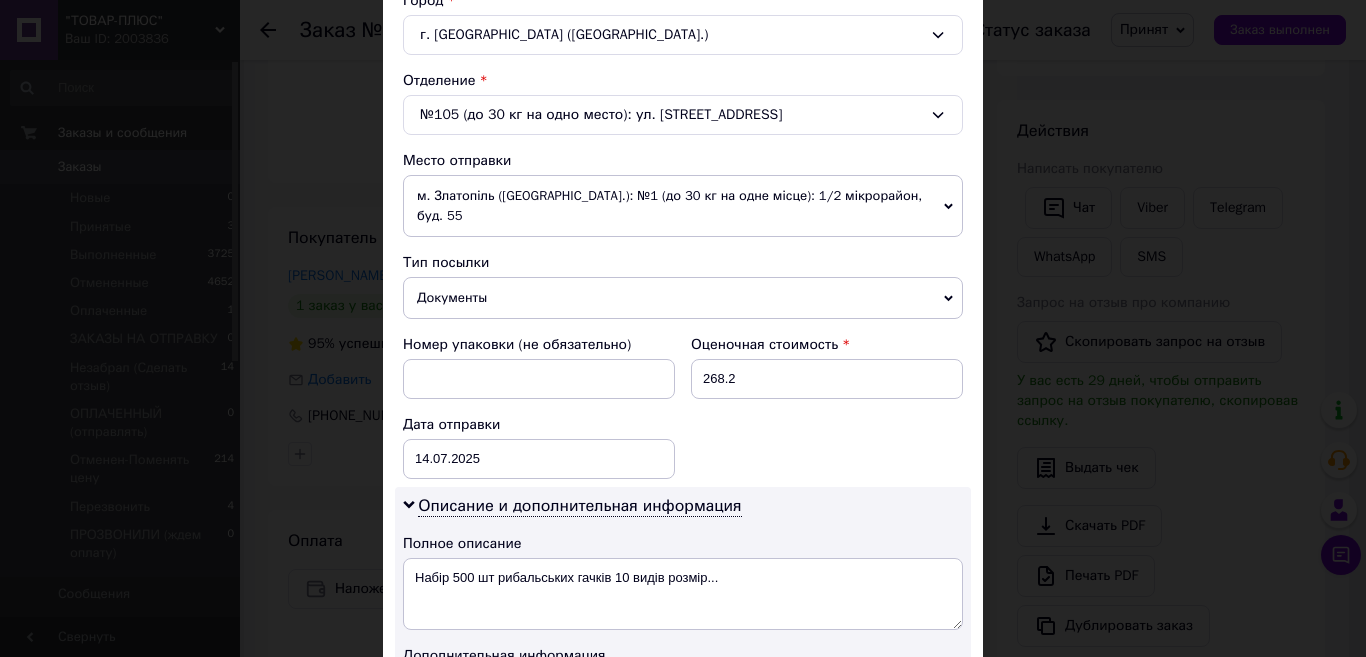 scroll, scrollTop: 600, scrollLeft: 0, axis: vertical 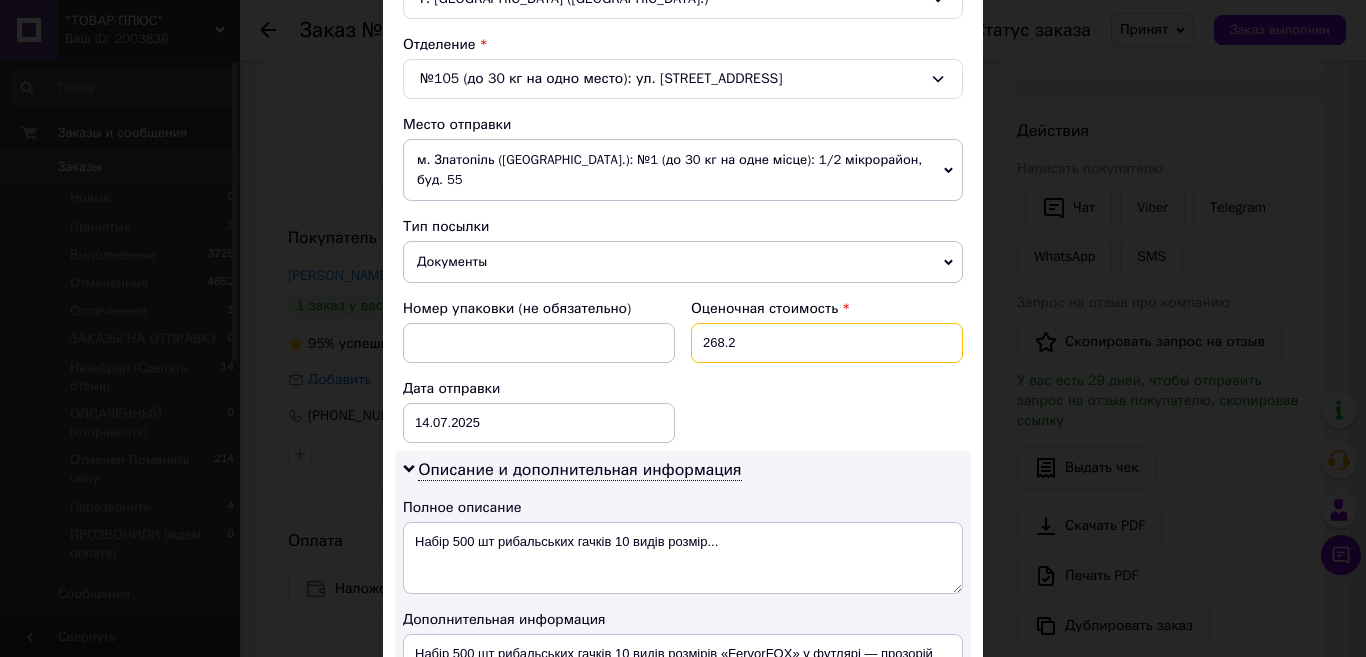 click on "268.2" at bounding box center (827, 343) 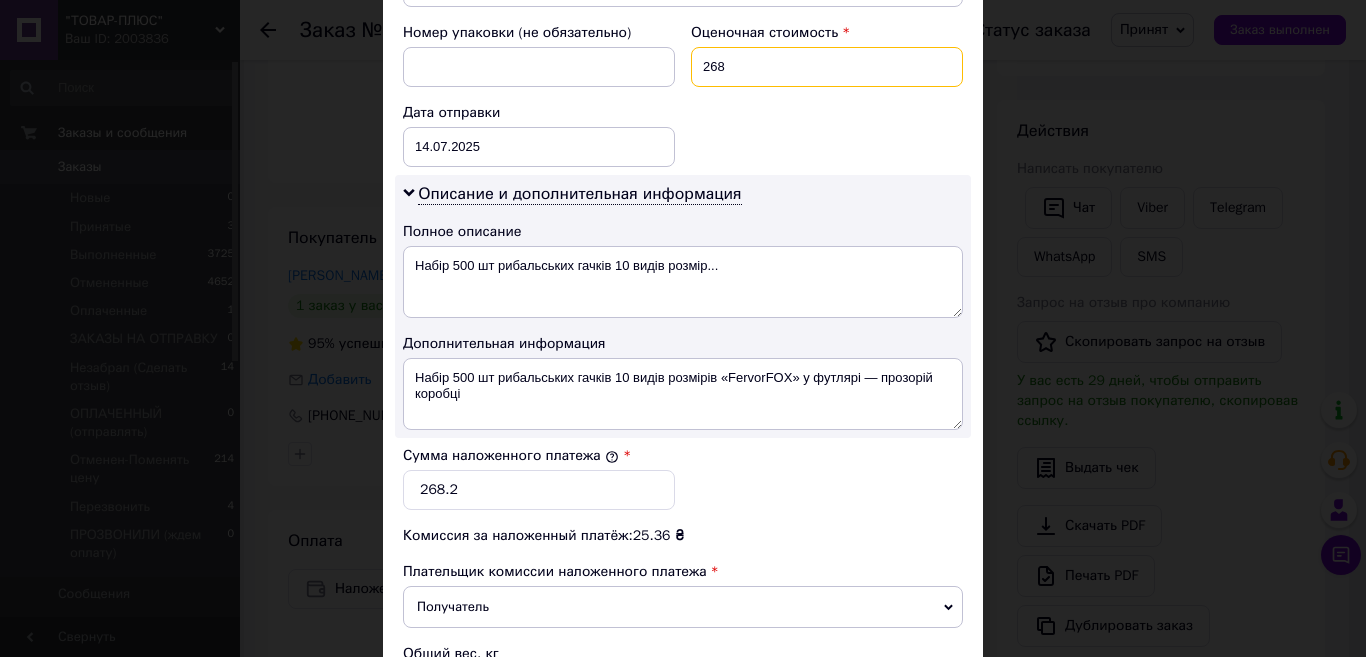 scroll, scrollTop: 1000, scrollLeft: 0, axis: vertical 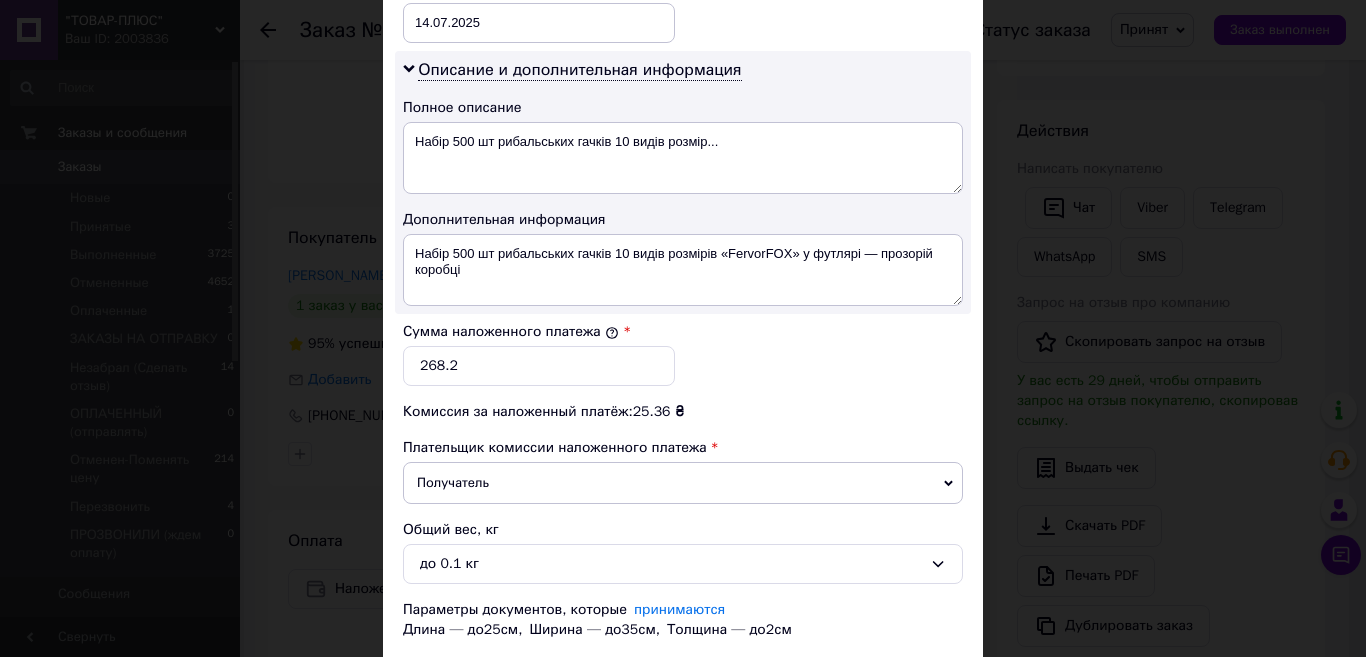 type on "268" 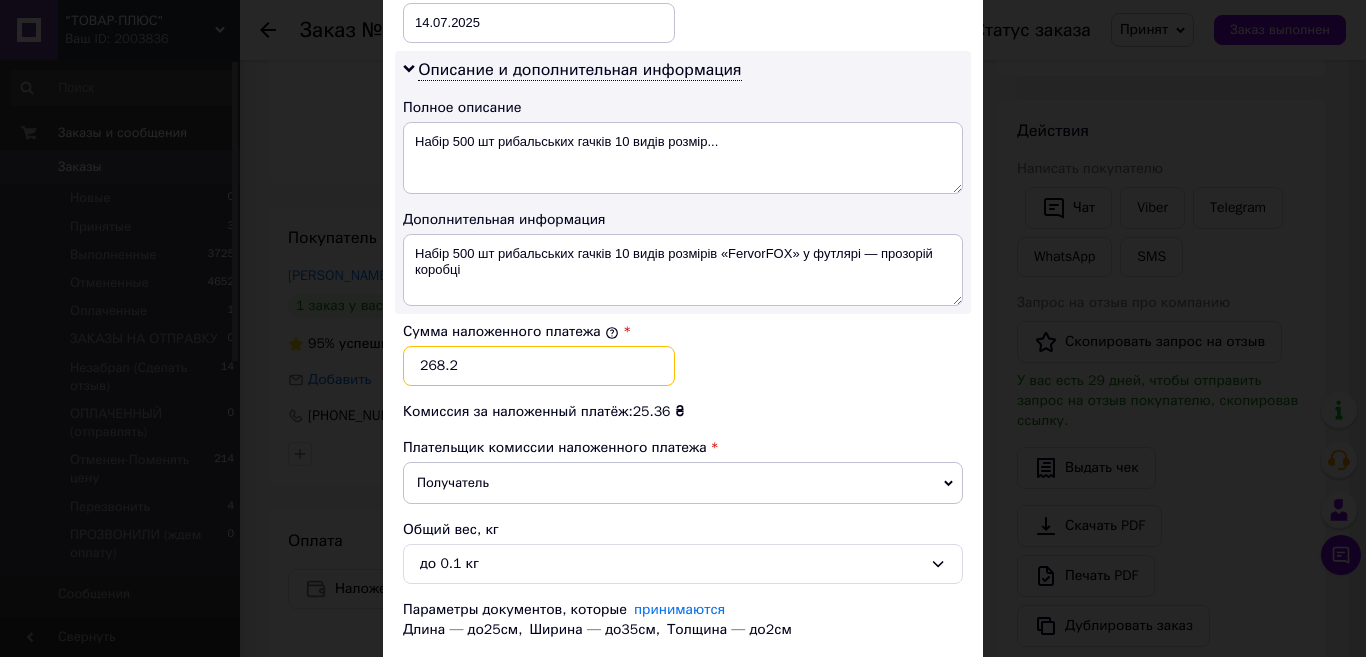 click on "268.2" at bounding box center [539, 366] 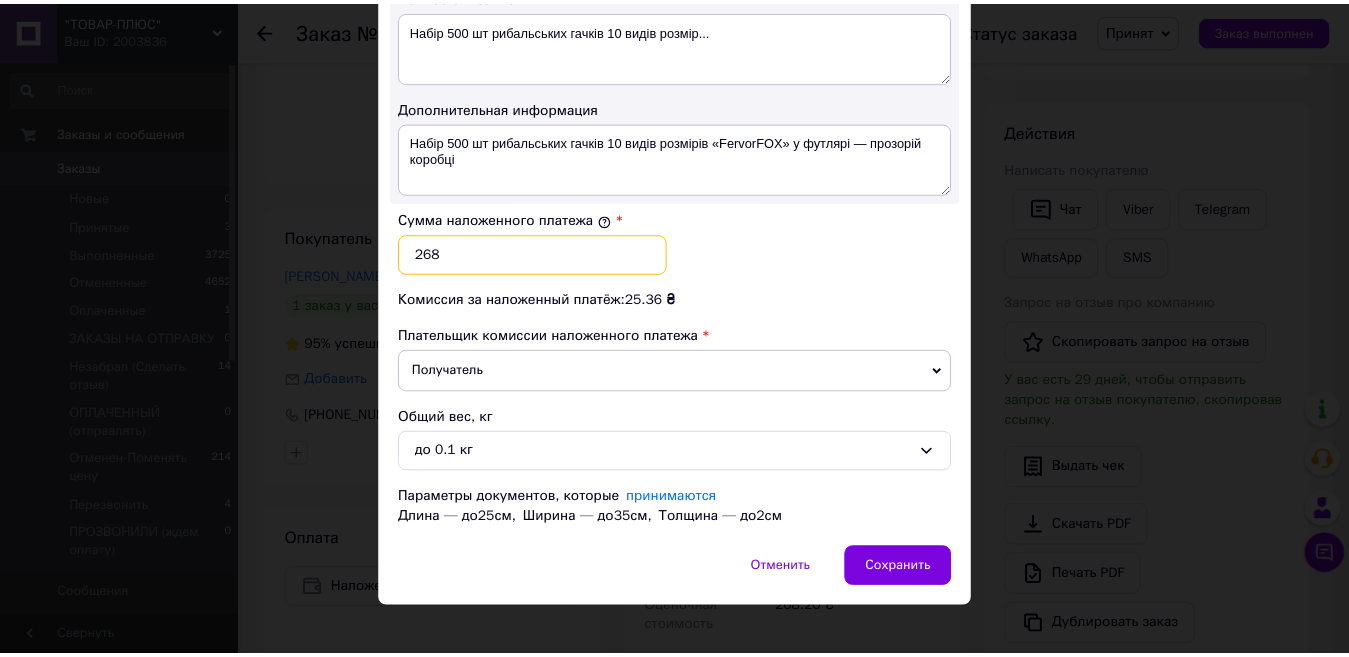 scroll, scrollTop: 1113, scrollLeft: 0, axis: vertical 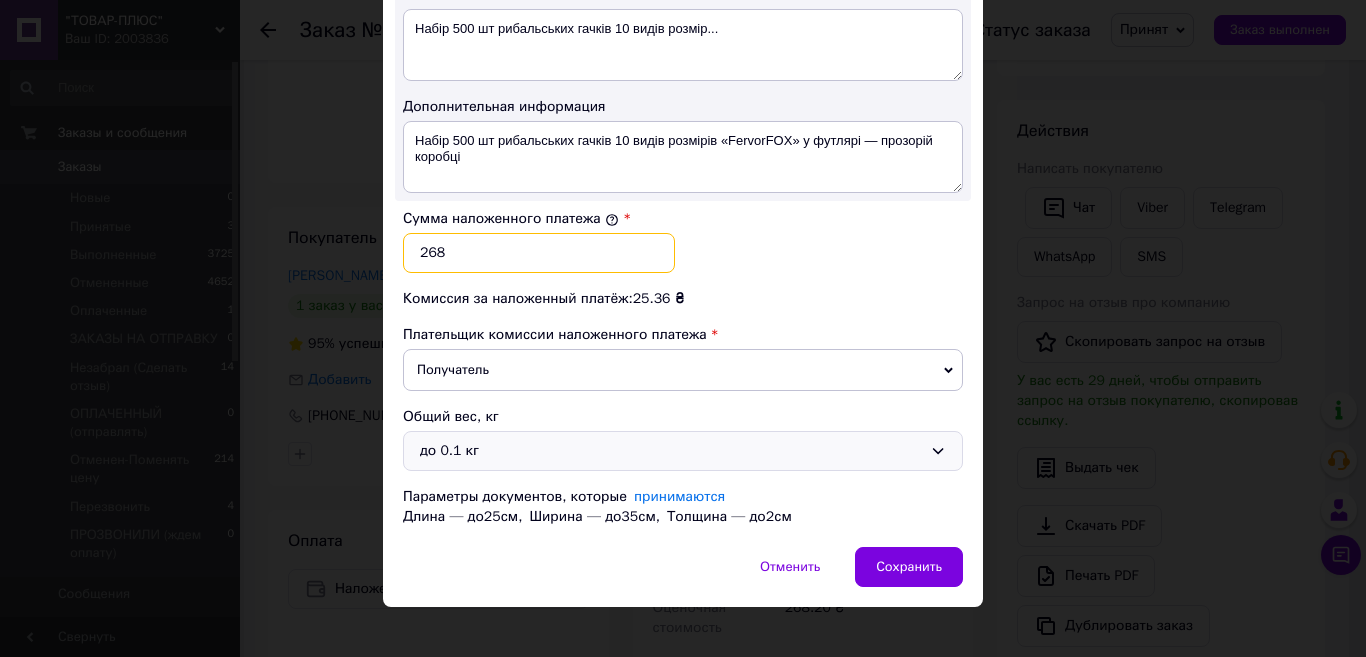 type on "268" 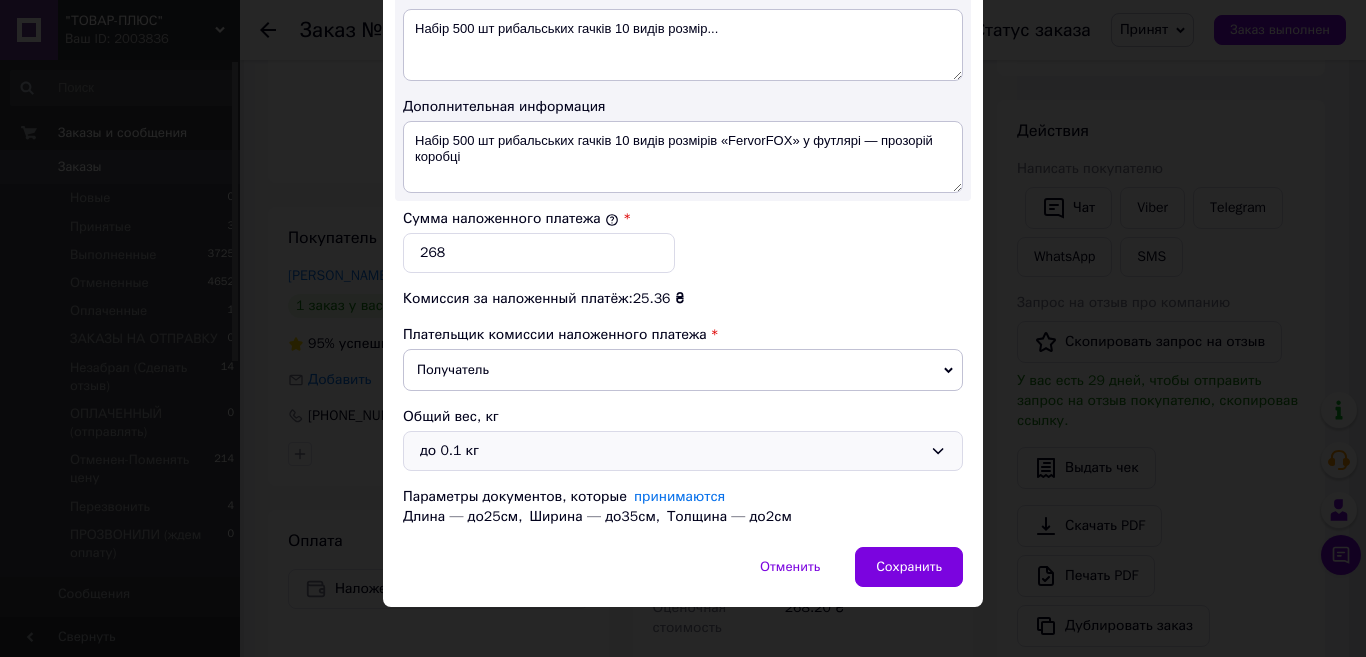 click on "до 0.1 кг" at bounding box center [671, 451] 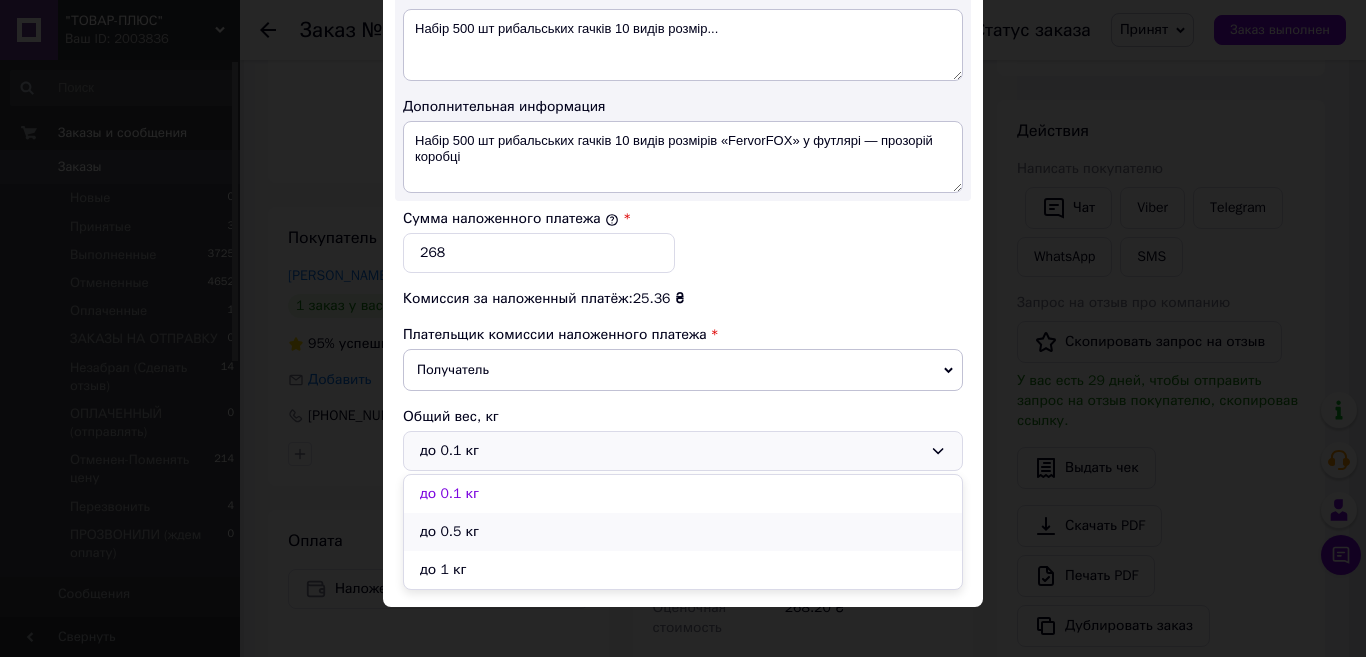 click on "до 0.5 кг" at bounding box center (683, 532) 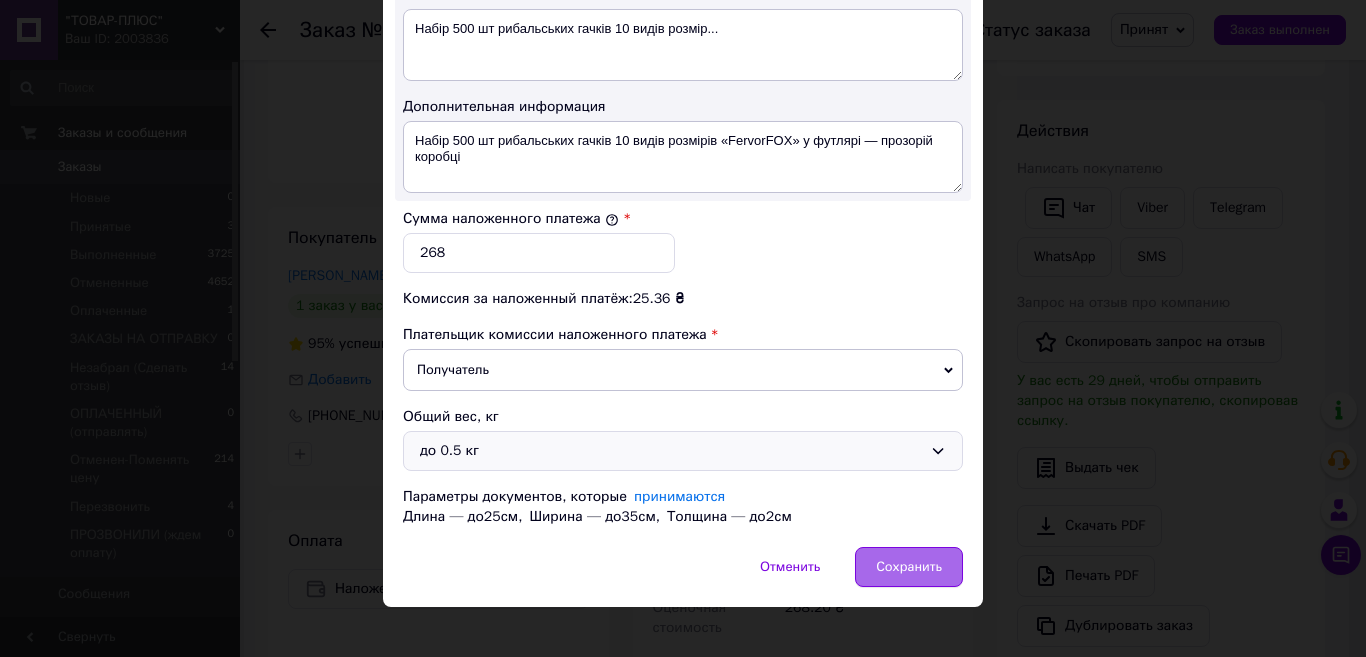 click on "Сохранить" at bounding box center [909, 567] 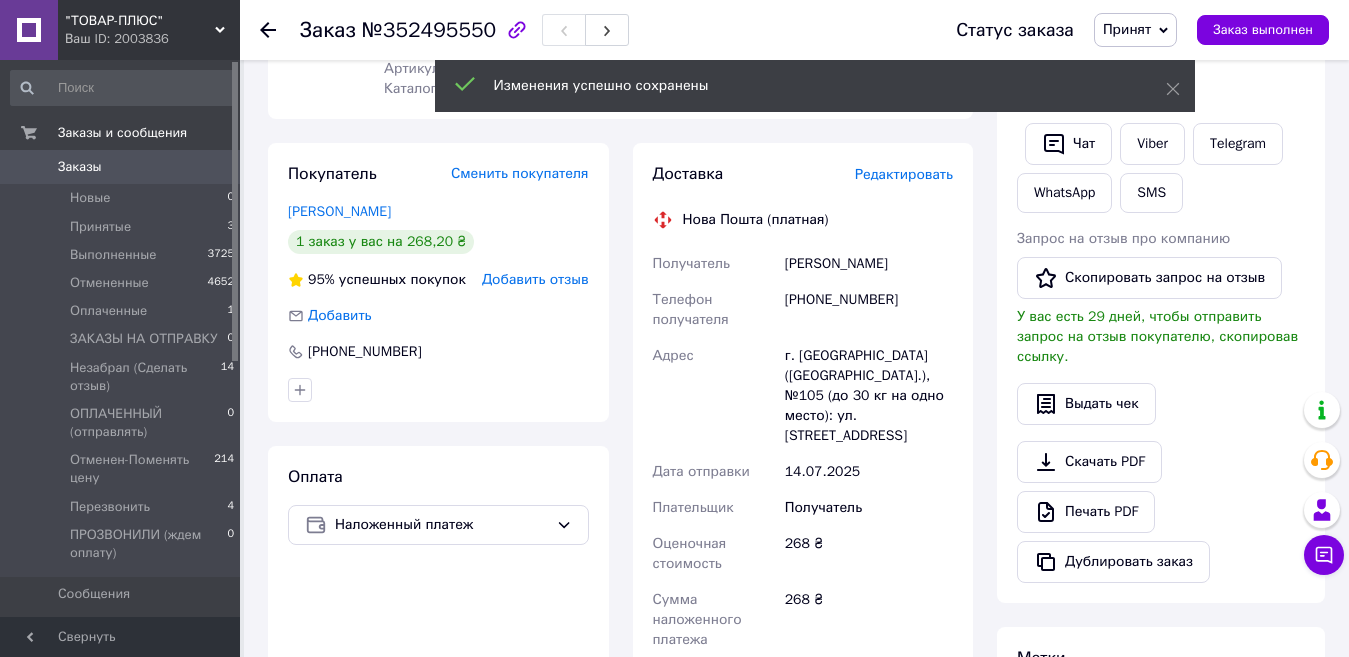 scroll, scrollTop: 400, scrollLeft: 0, axis: vertical 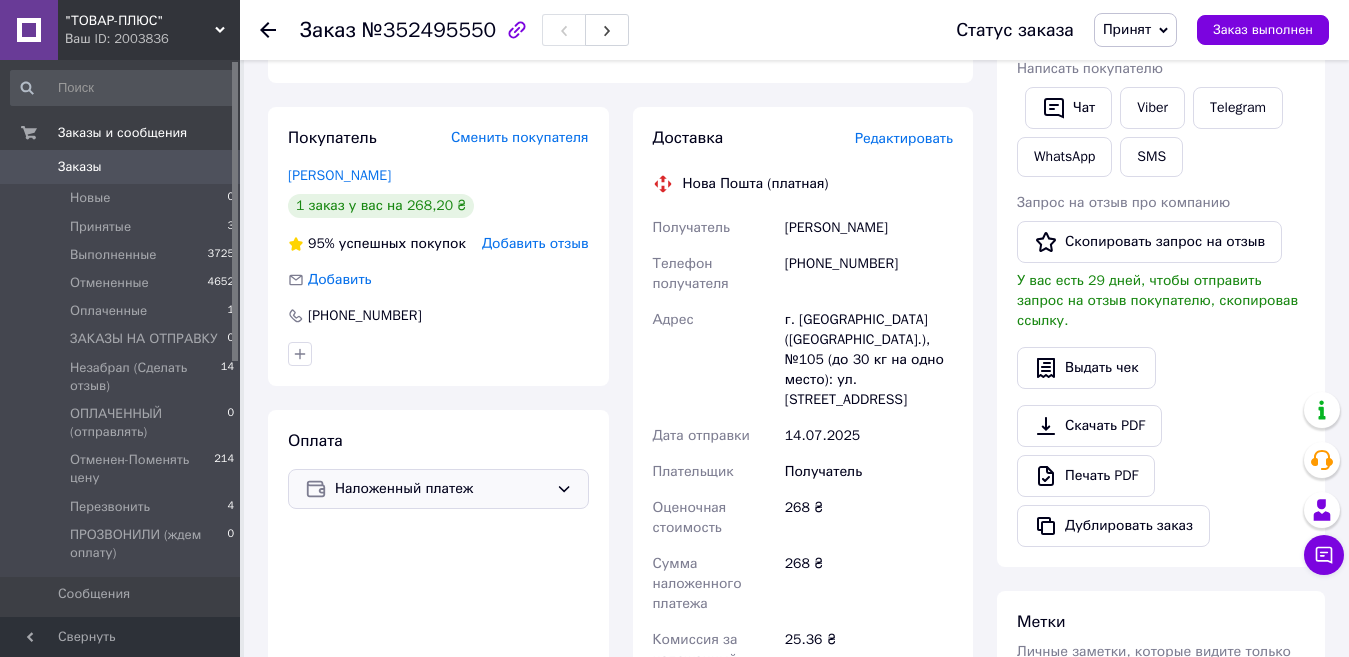 click on "Наложенный платеж" at bounding box center (441, 489) 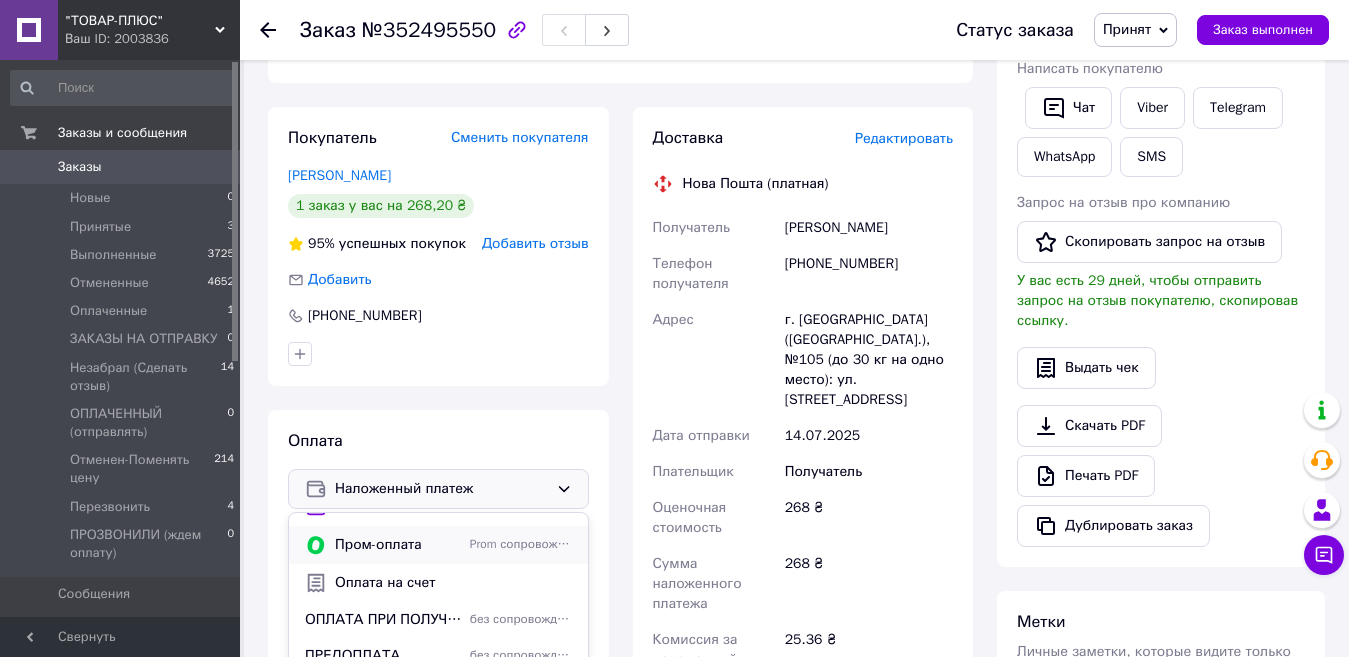 scroll, scrollTop: 50, scrollLeft: 0, axis: vertical 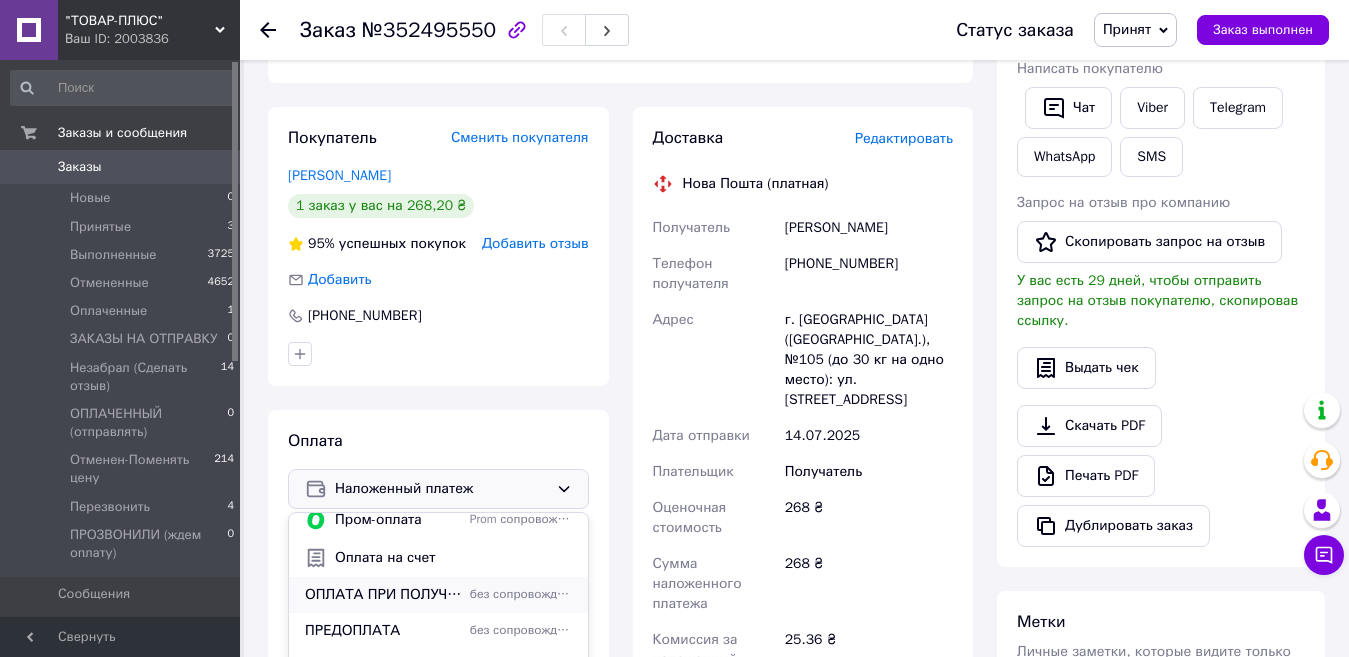 click on "ОПЛАТА ПРИ ПОЛУЧЕНИИ" at bounding box center (383, 595) 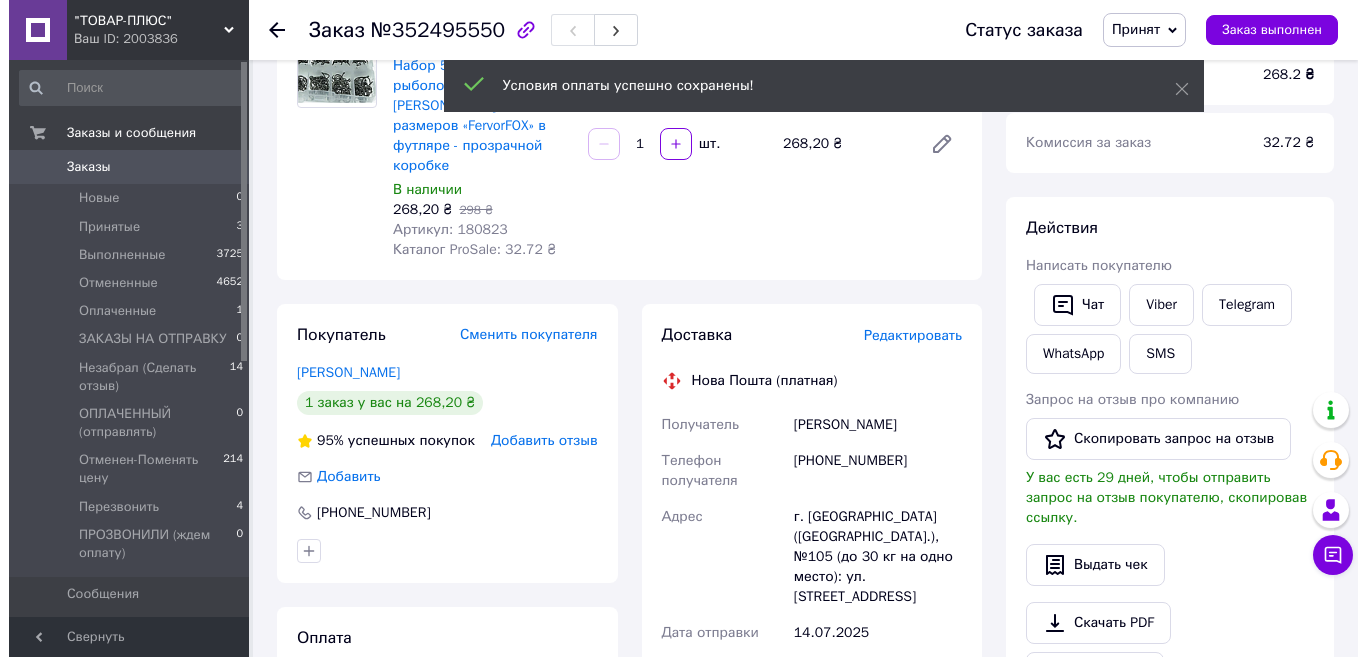 scroll, scrollTop: 200, scrollLeft: 0, axis: vertical 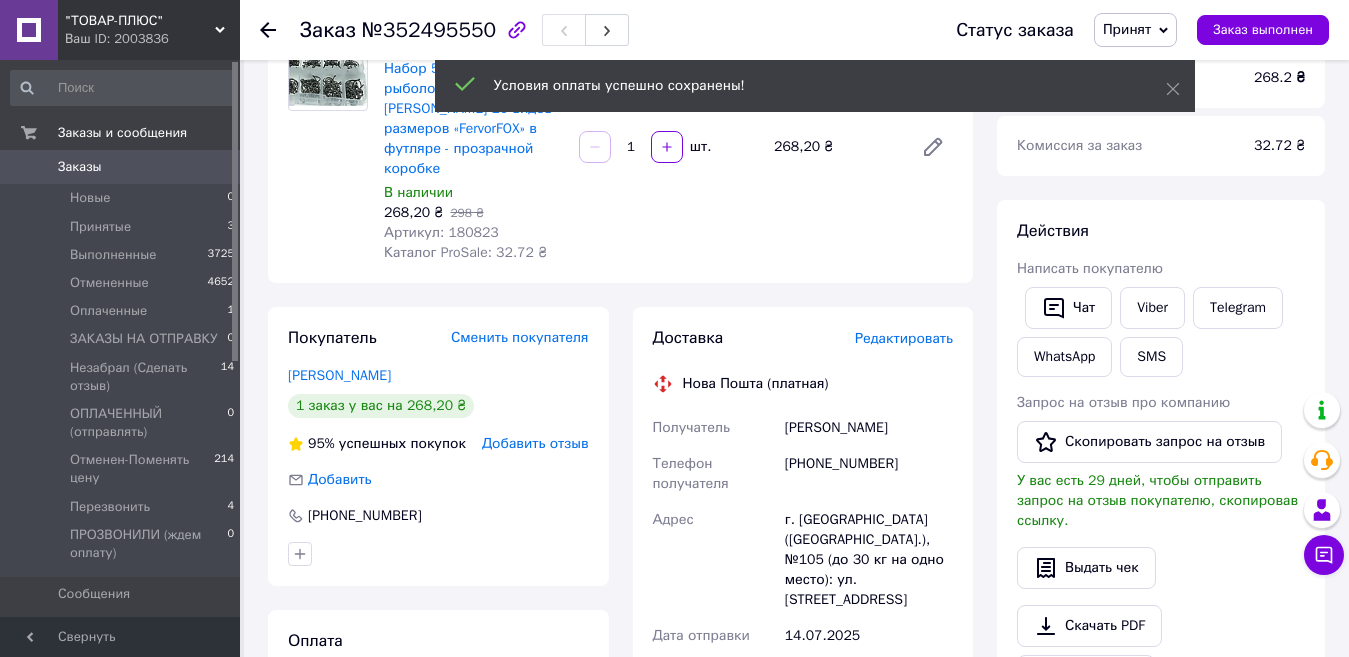 click on "Редактировать" at bounding box center [904, 338] 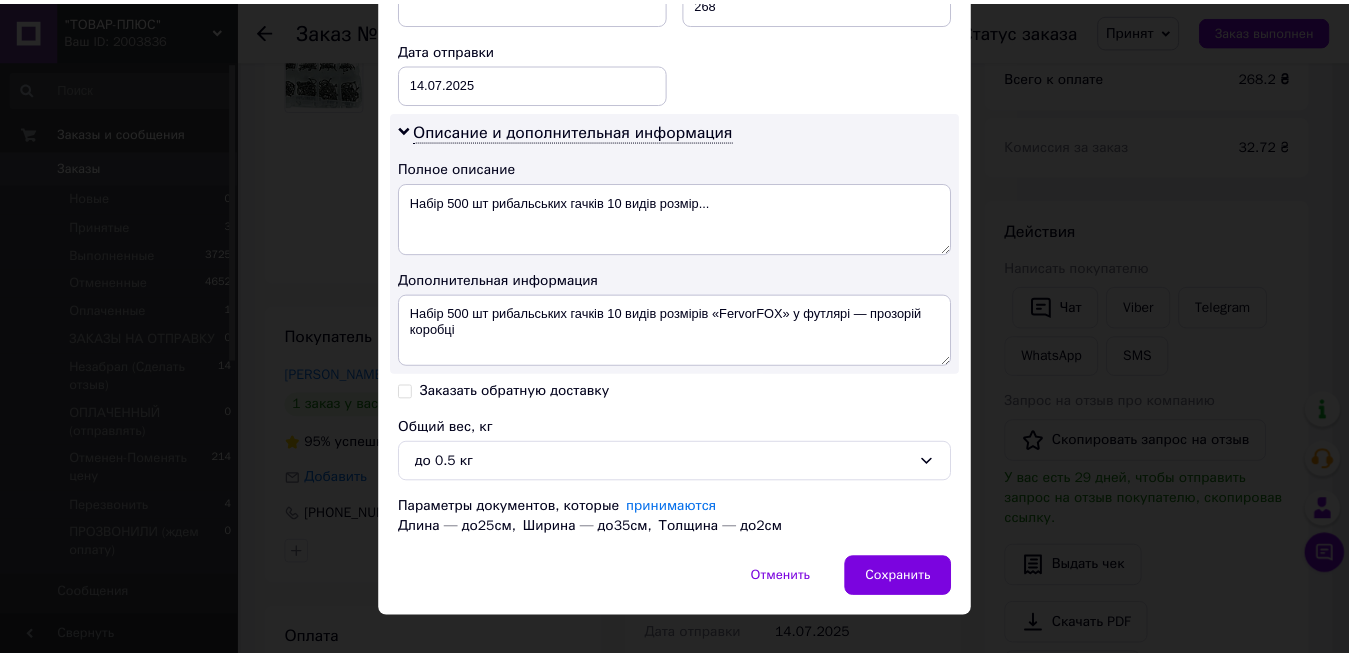 scroll, scrollTop: 951, scrollLeft: 0, axis: vertical 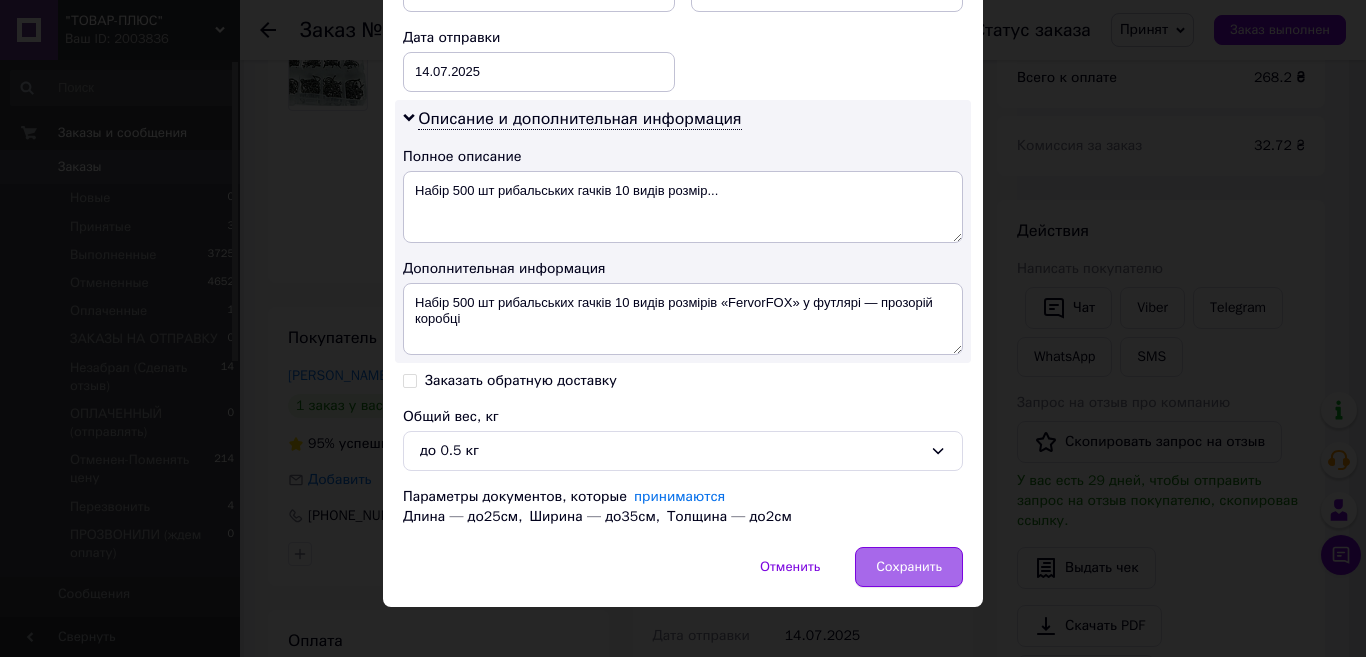click on "Сохранить" at bounding box center [909, 567] 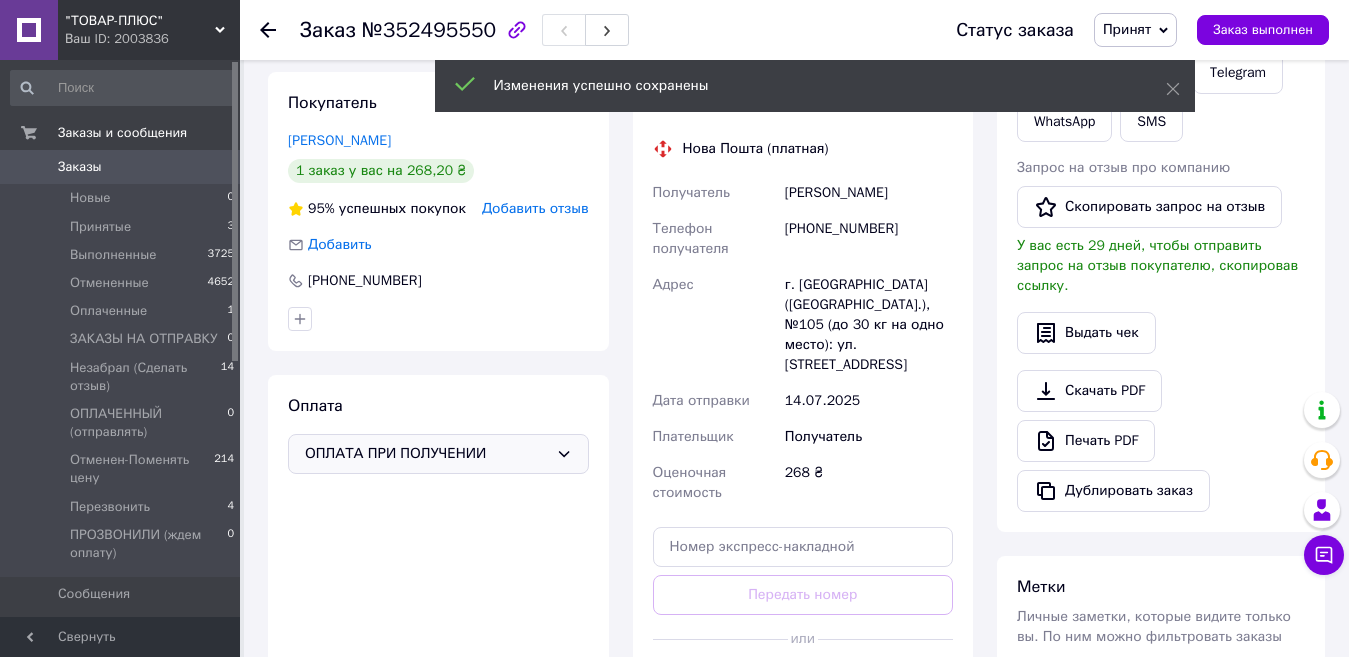 scroll, scrollTop: 700, scrollLeft: 0, axis: vertical 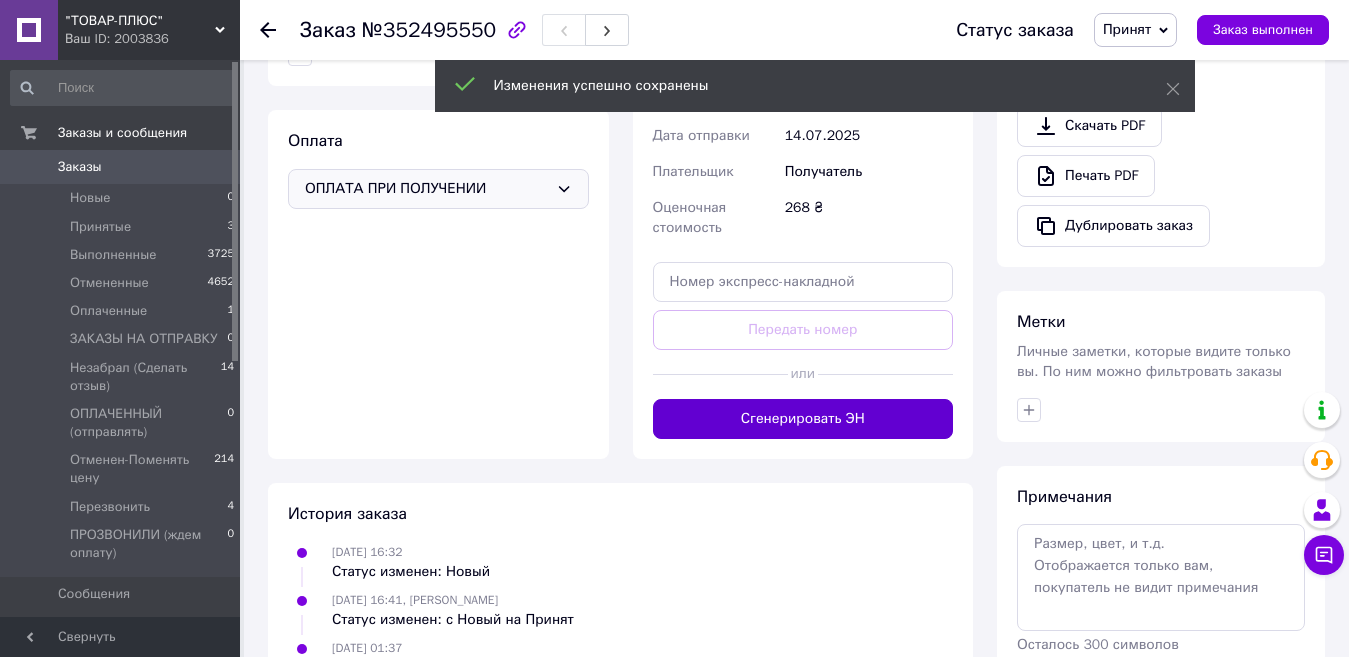 click on "Сгенерировать ЭН" at bounding box center (803, 419) 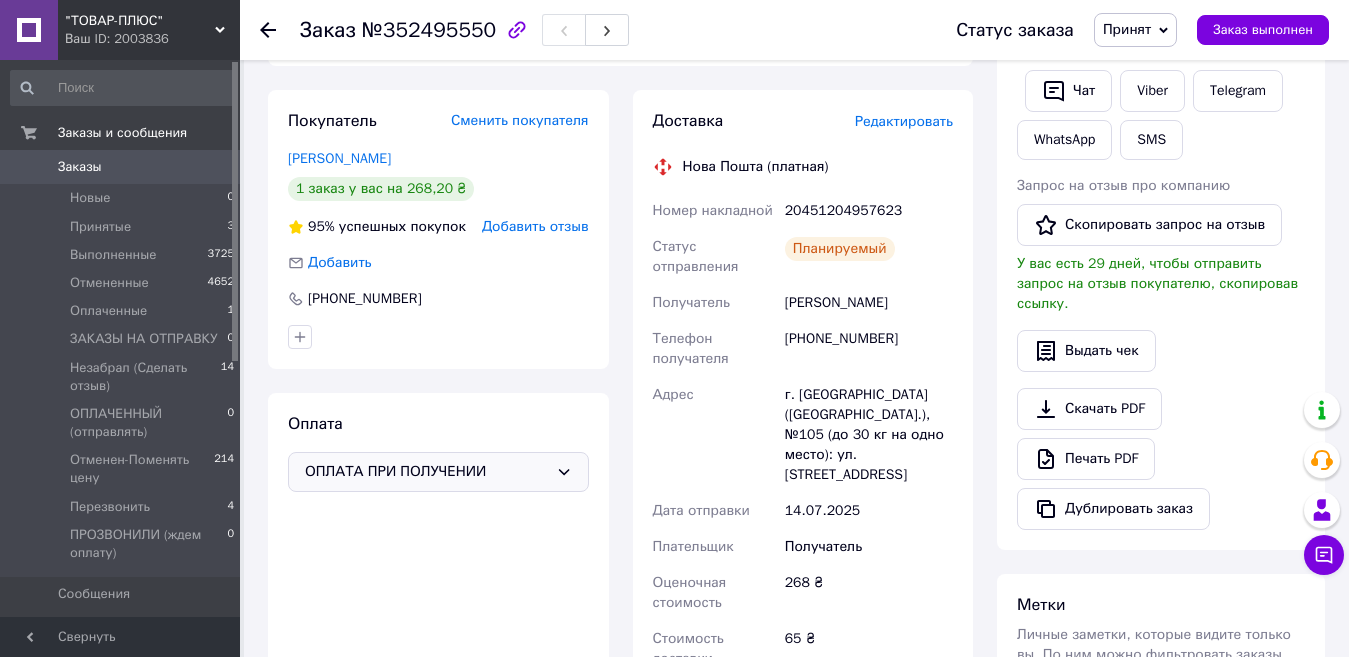 scroll, scrollTop: 300, scrollLeft: 0, axis: vertical 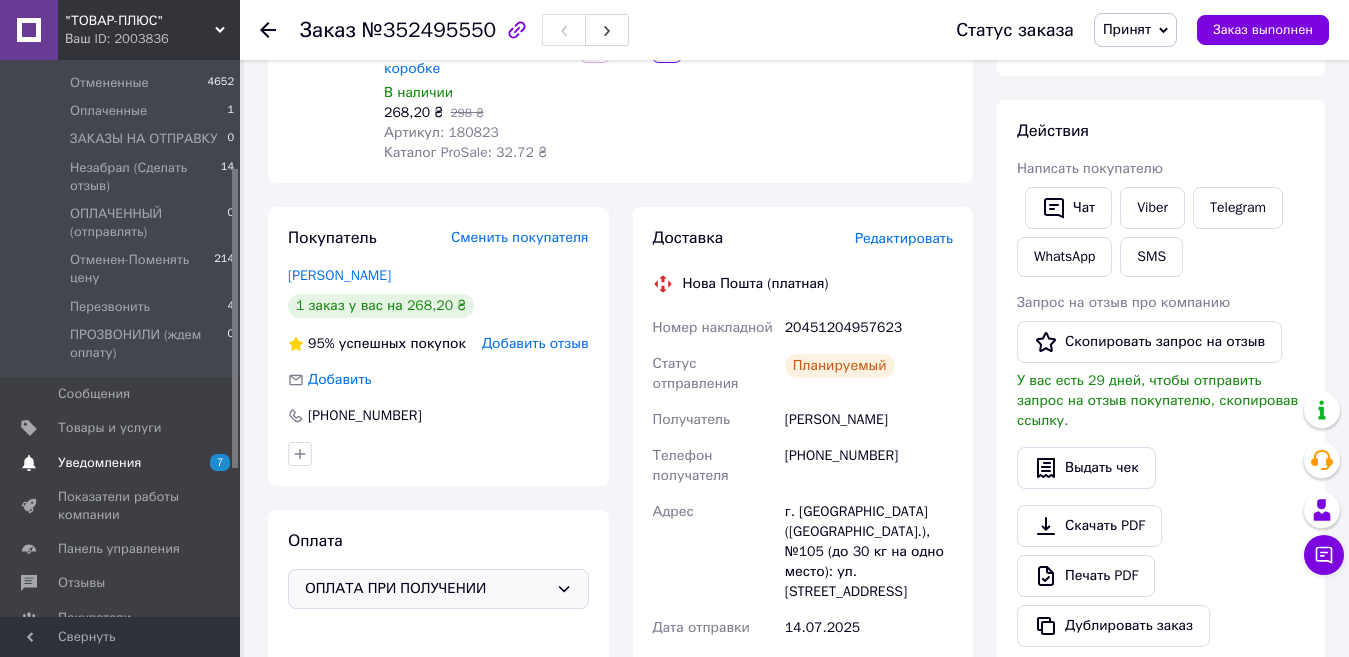 click on "Уведомления" at bounding box center [99, 463] 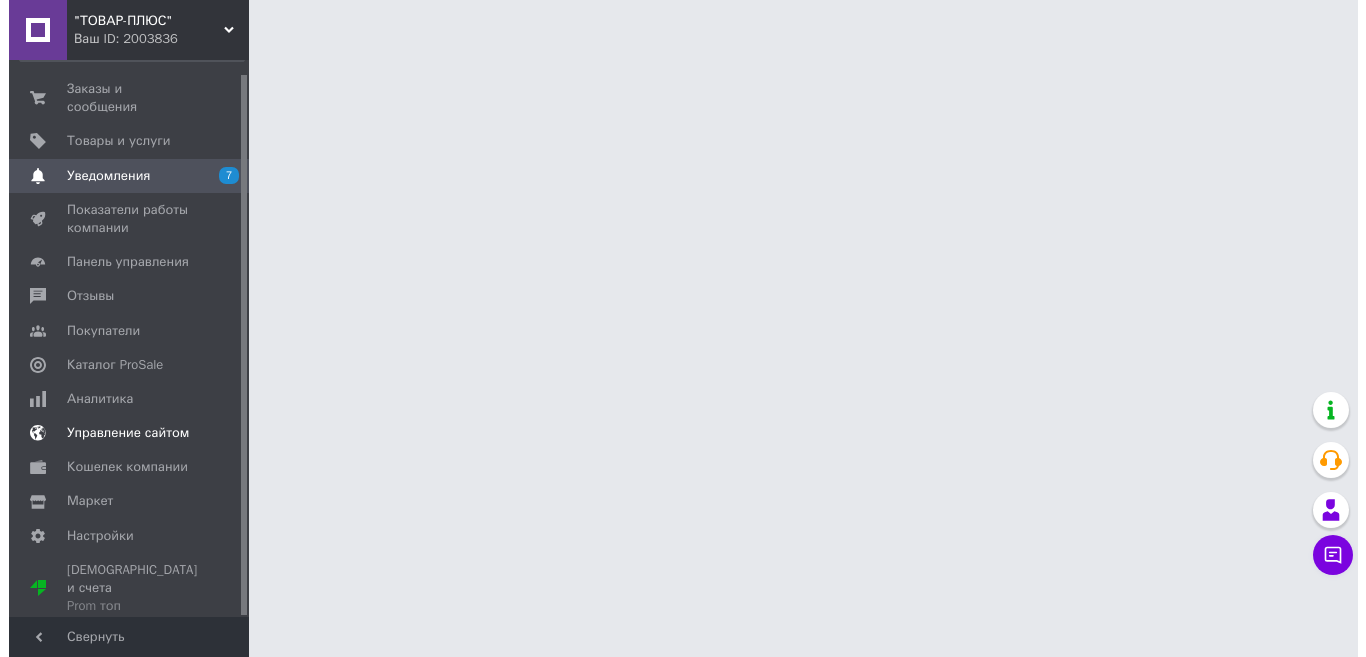 scroll, scrollTop: 0, scrollLeft: 0, axis: both 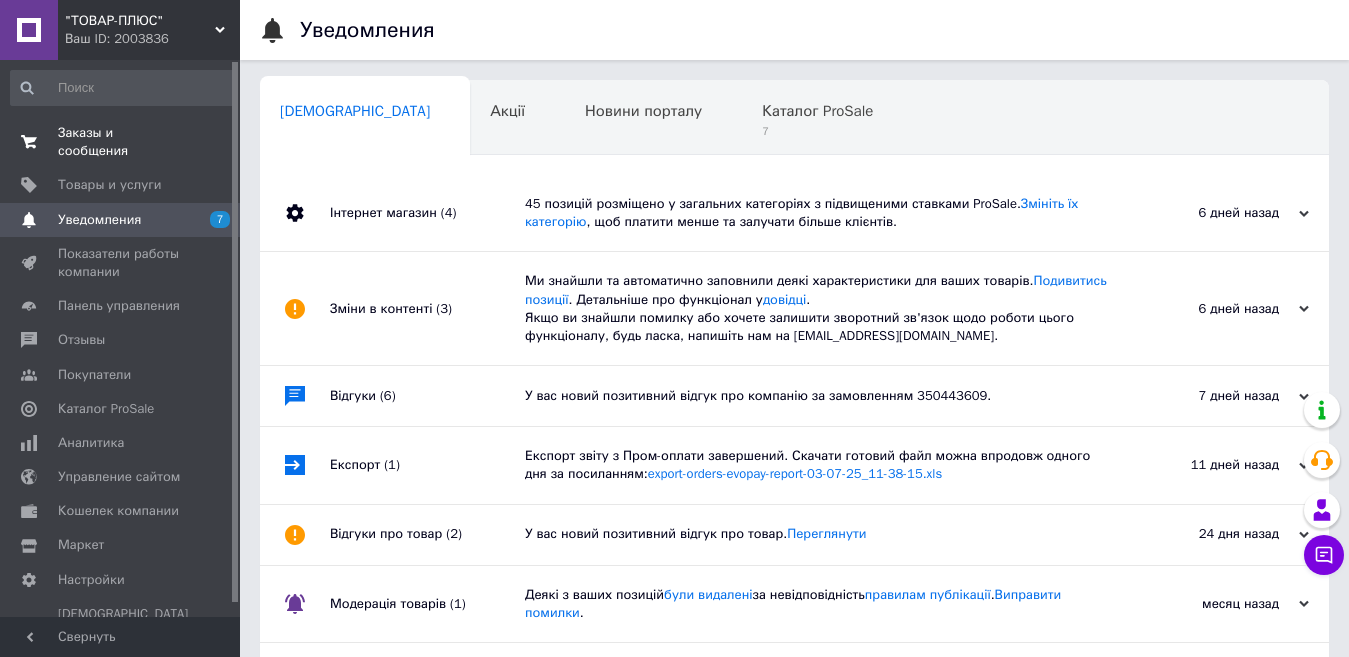 click on "Заказы и сообщения" at bounding box center [121, 142] 